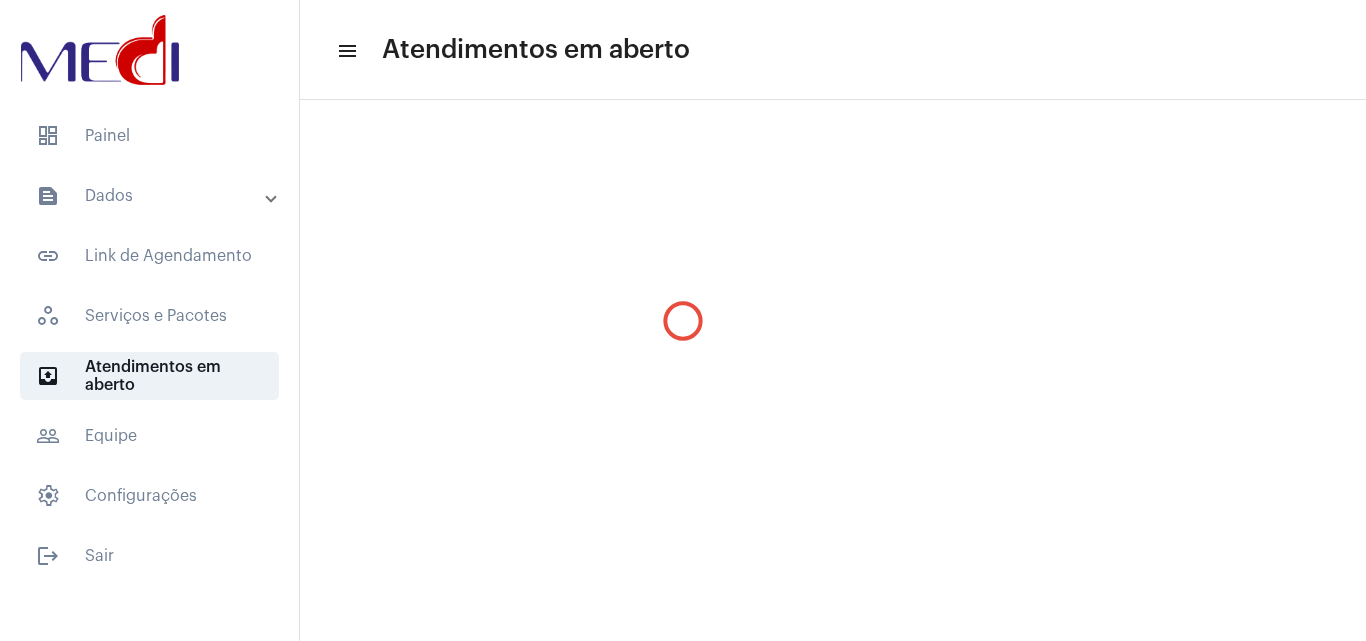 scroll, scrollTop: 0, scrollLeft: 0, axis: both 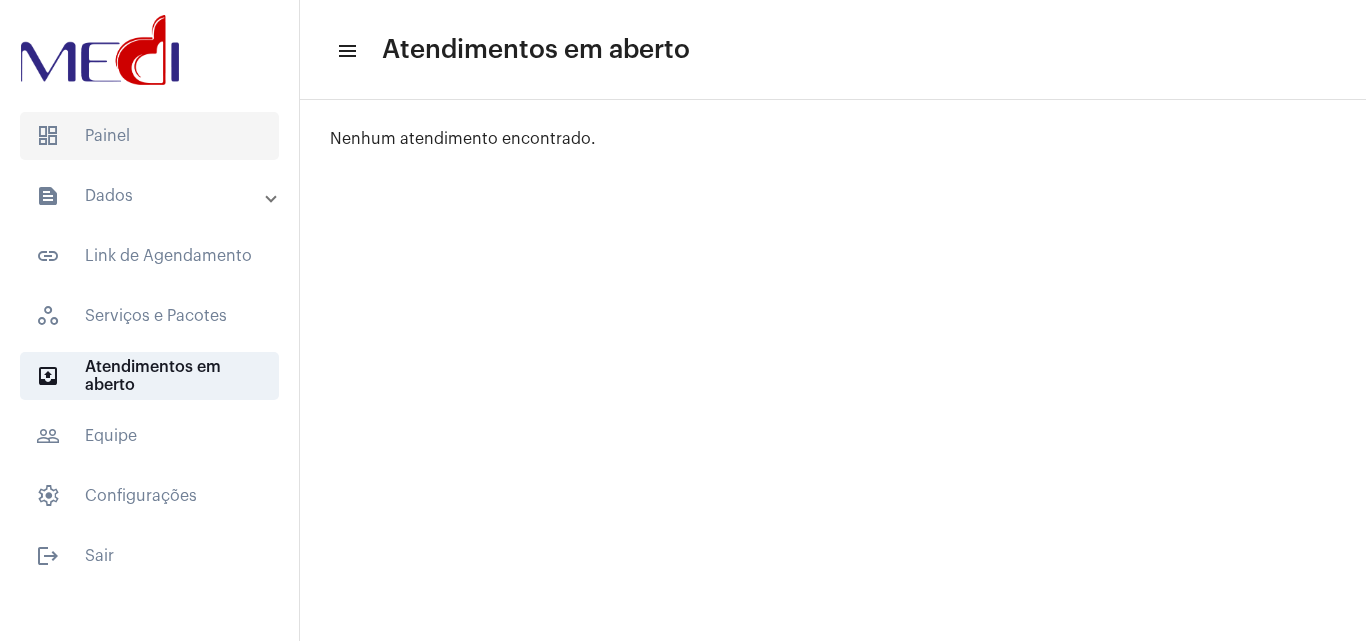 click on "dashboard   Painel" 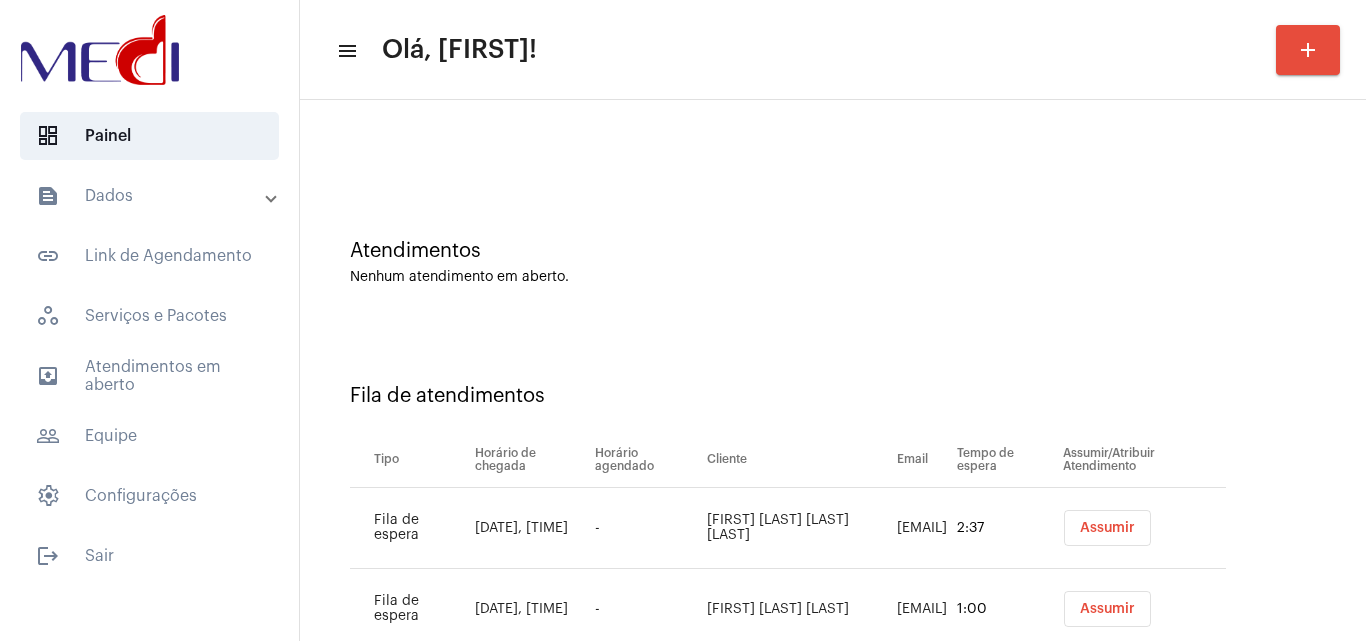 scroll, scrollTop: 108, scrollLeft: 0, axis: vertical 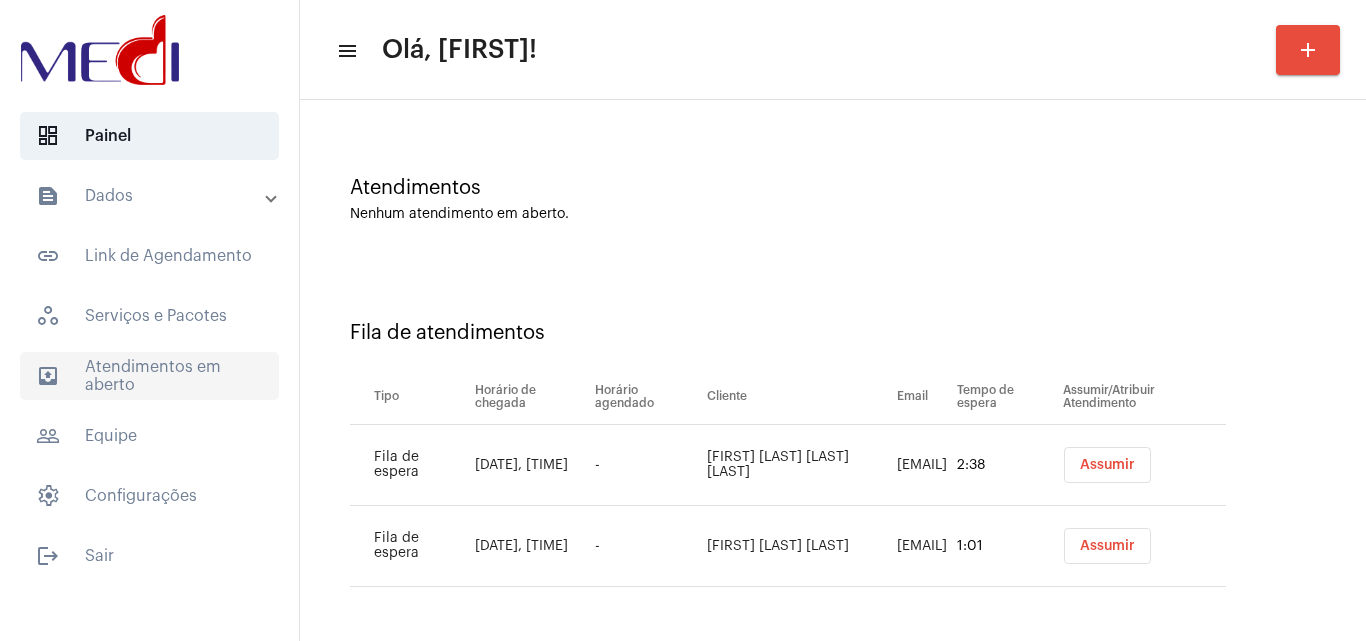 click on "outbox_outline  Atendimentos em aberto" 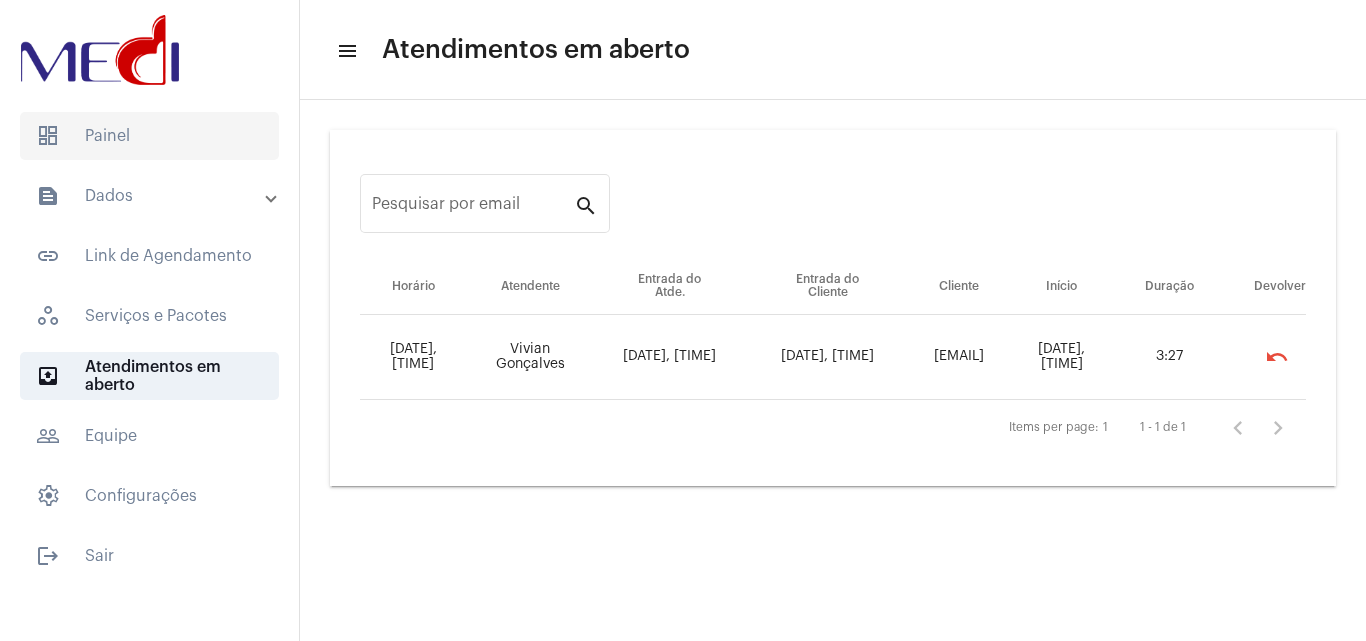 click on "dashboard   Painel" 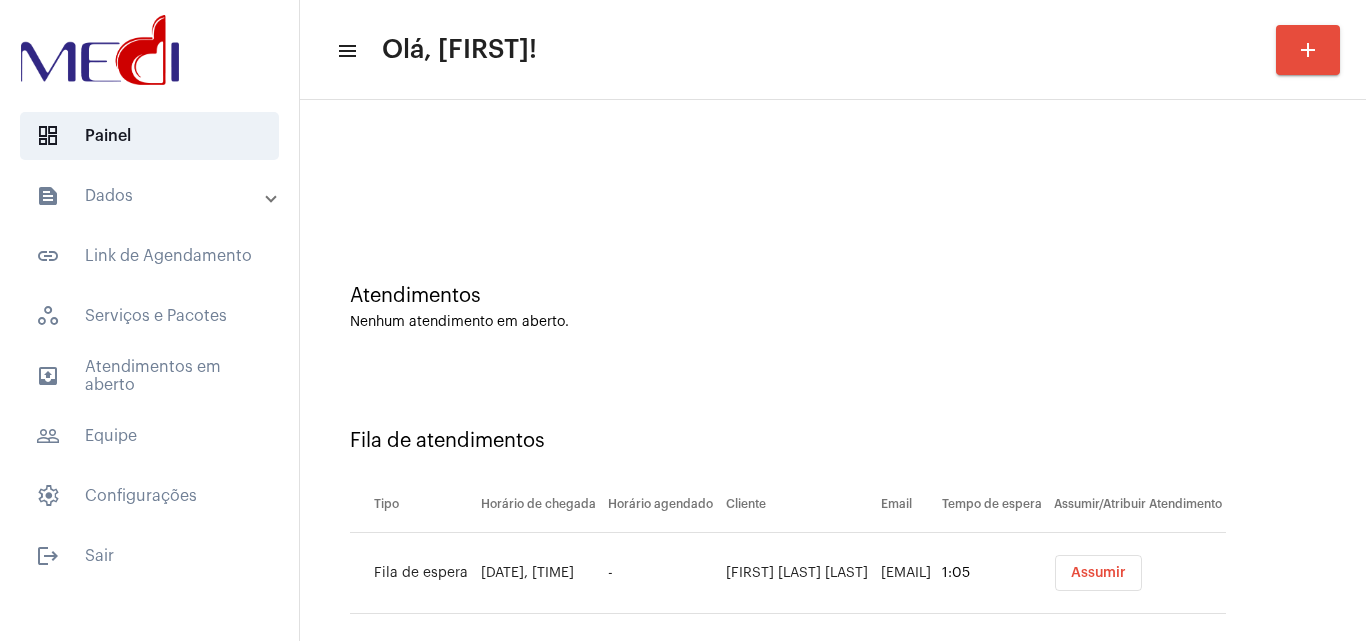 scroll, scrollTop: 27, scrollLeft: 0, axis: vertical 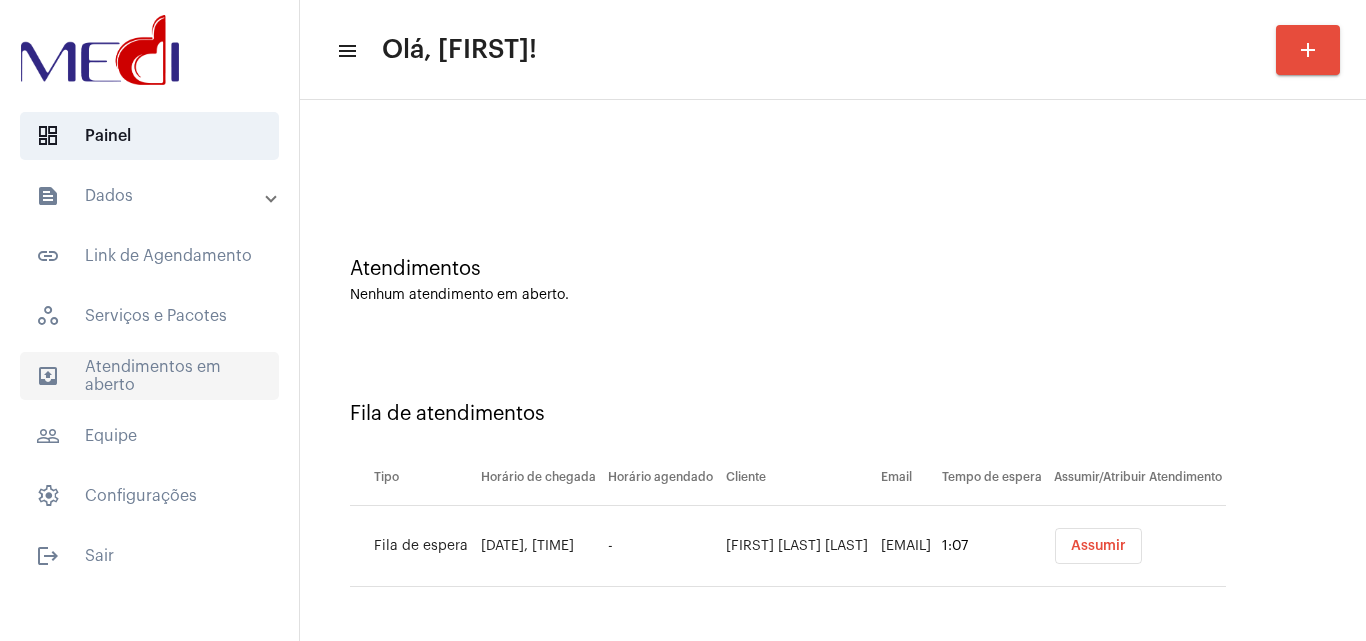 click on "outbox_outline  Atendimentos em aberto" 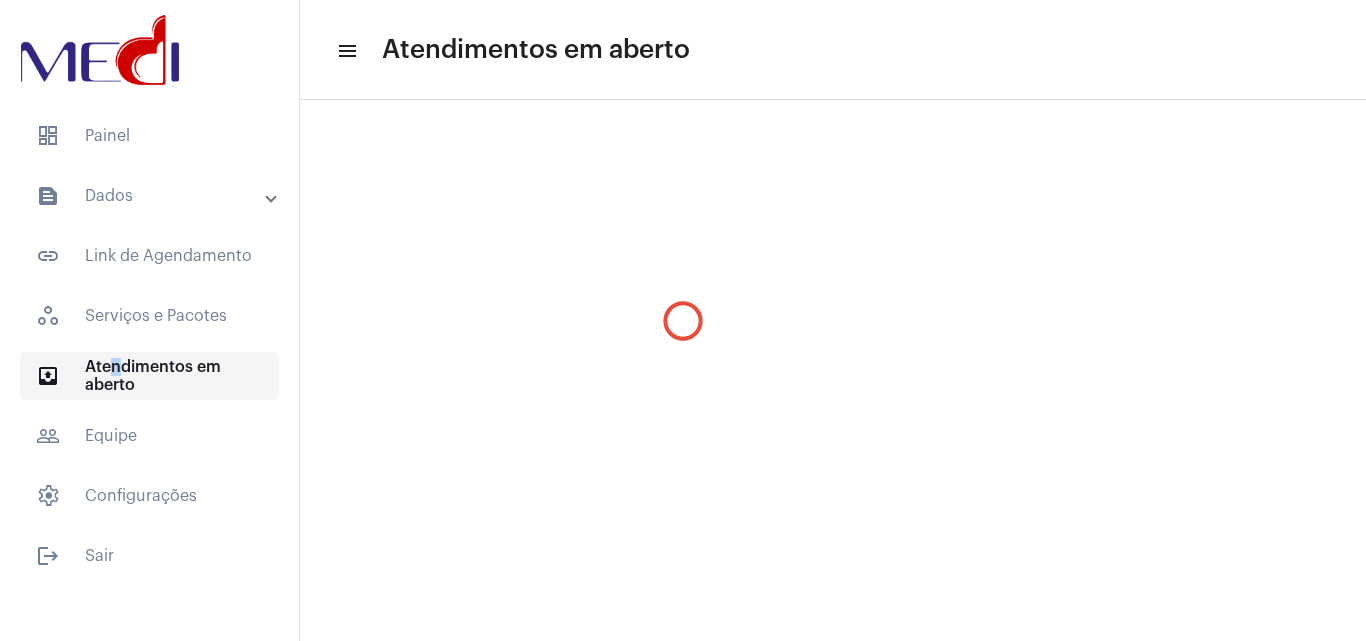 scroll, scrollTop: 0, scrollLeft: 0, axis: both 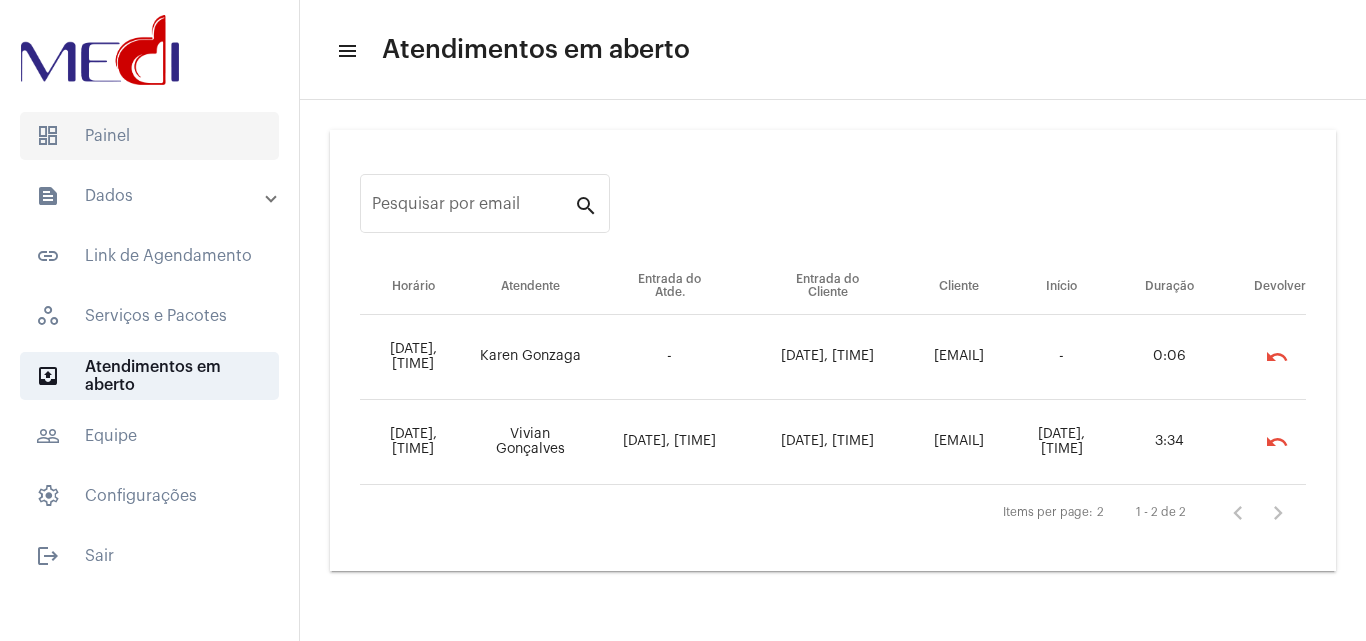 click on "dashboard   Painel" 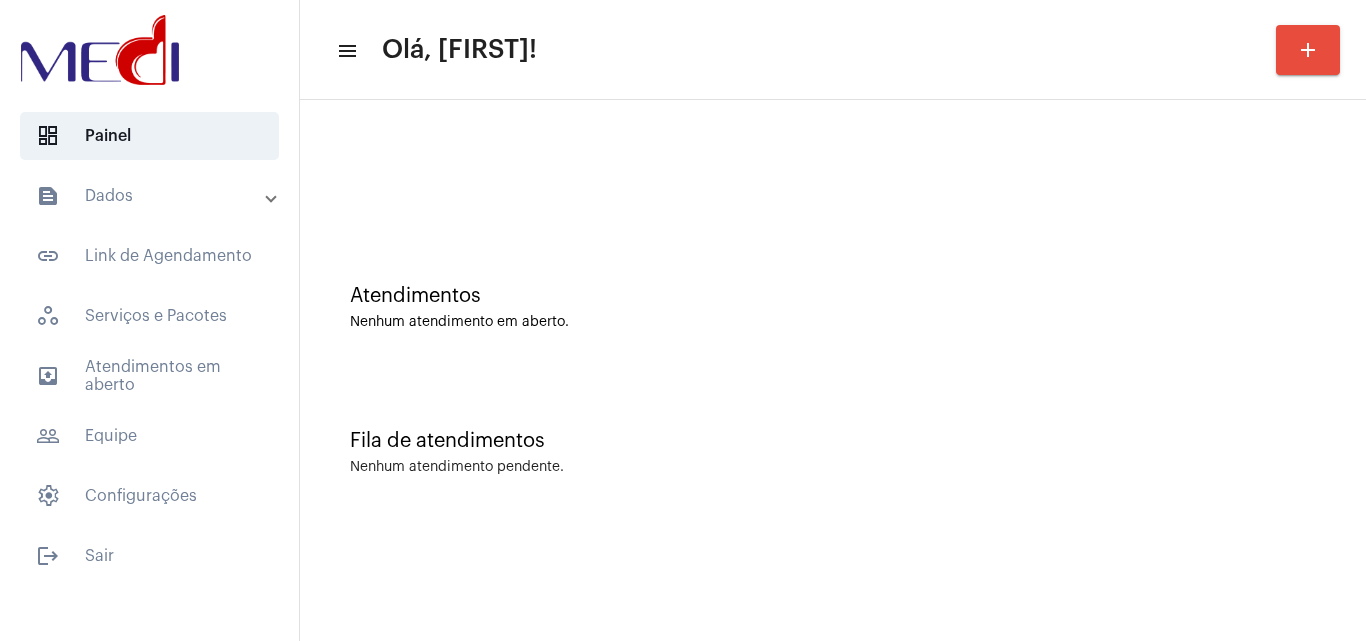 click on "text_snippet_outlined  Dados" at bounding box center [151, 196] 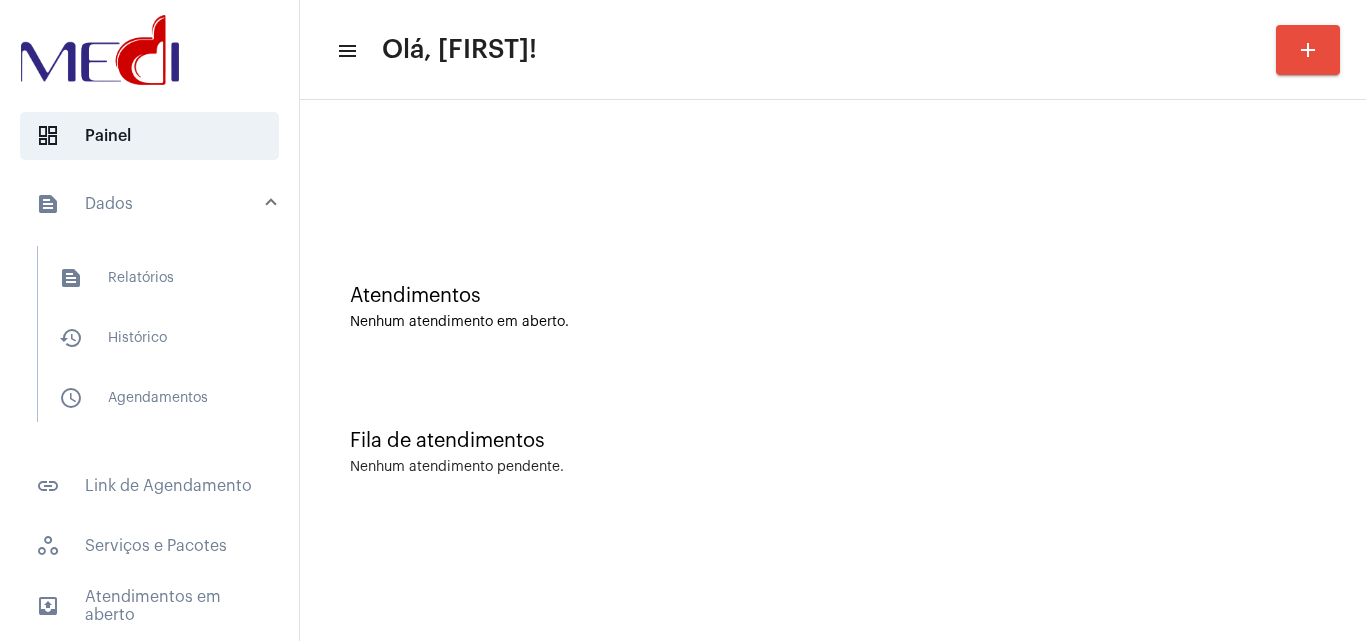 click on "text_snippet_outlined  Dados" at bounding box center (155, 204) 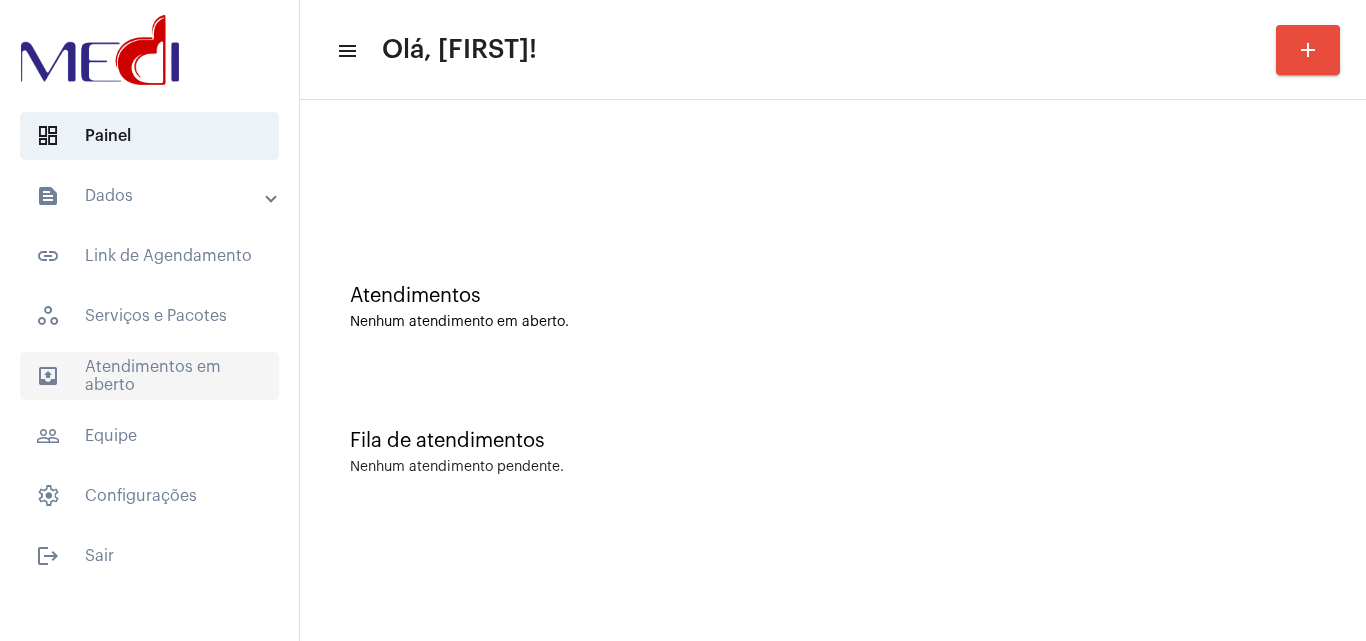 click on "outbox_outline  Atendimentos em aberto" 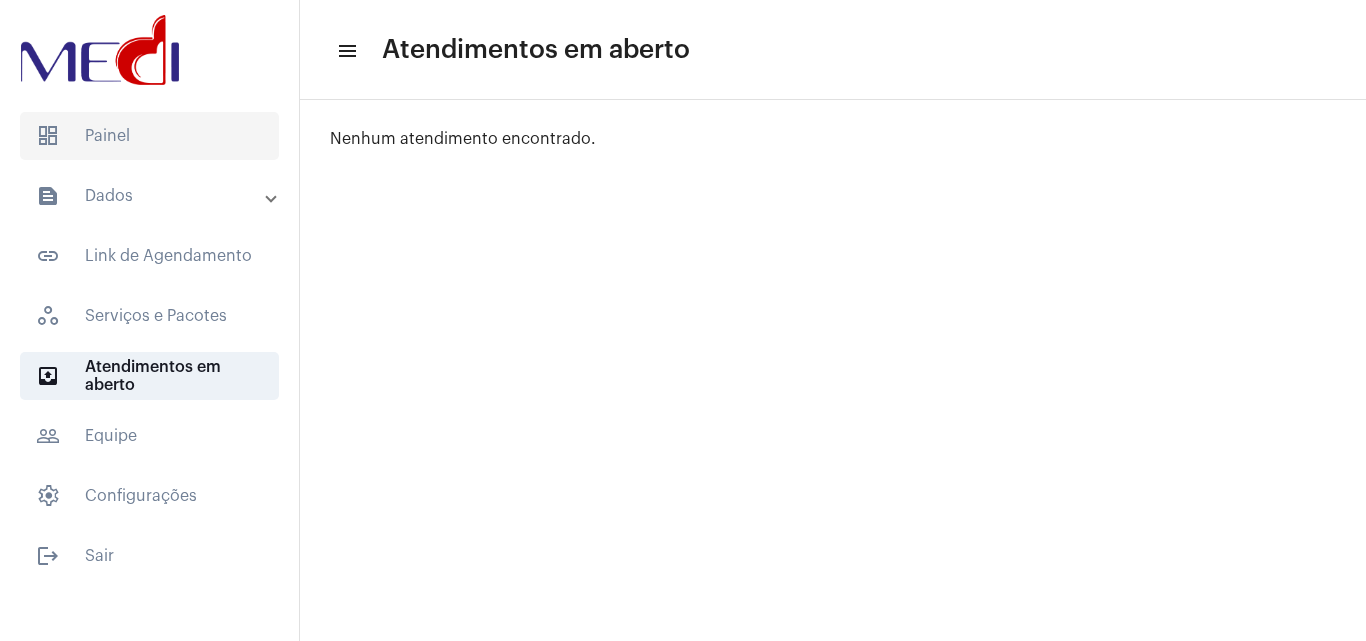 click on "dashboard   Painel" 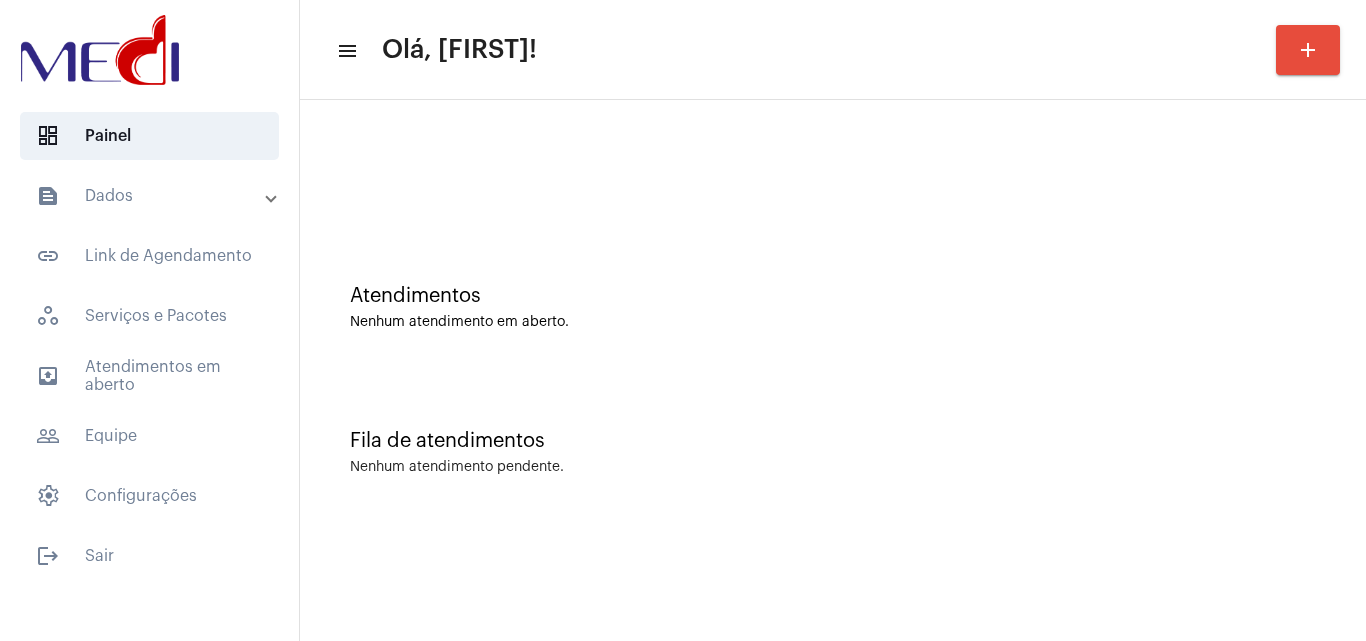 click on "text_snippet_outlined  Dados" at bounding box center (151, 196) 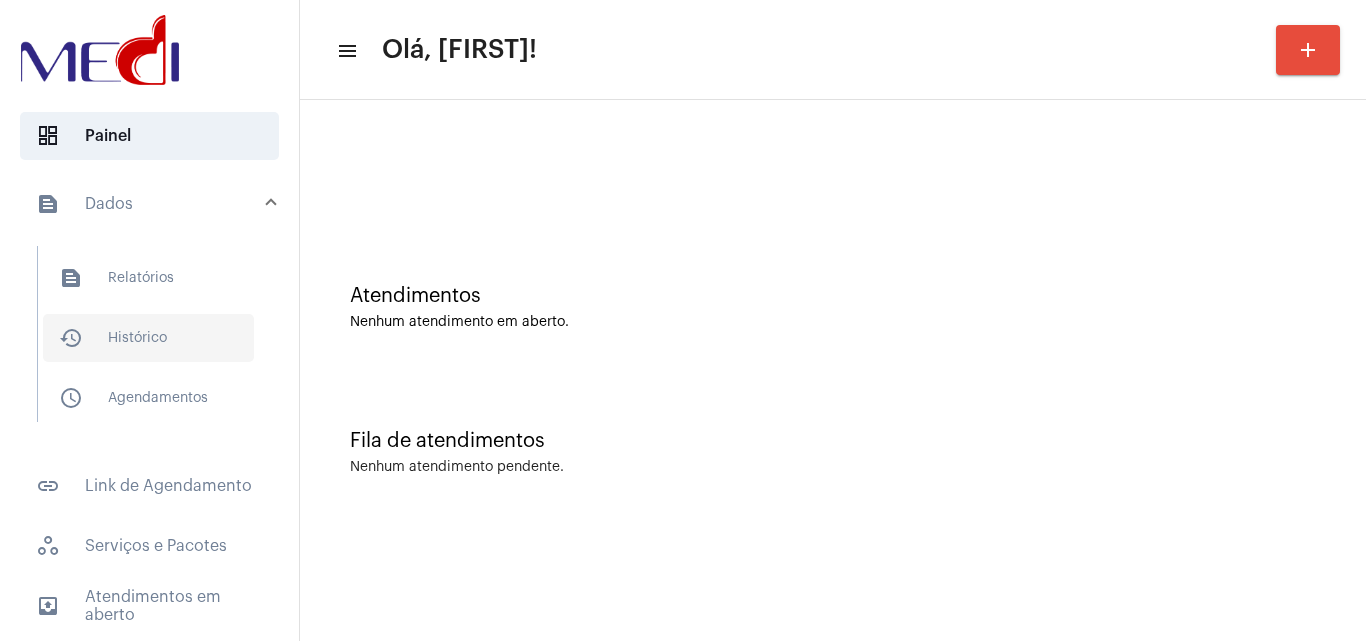 click on "history_outlined  Histórico" at bounding box center [148, 338] 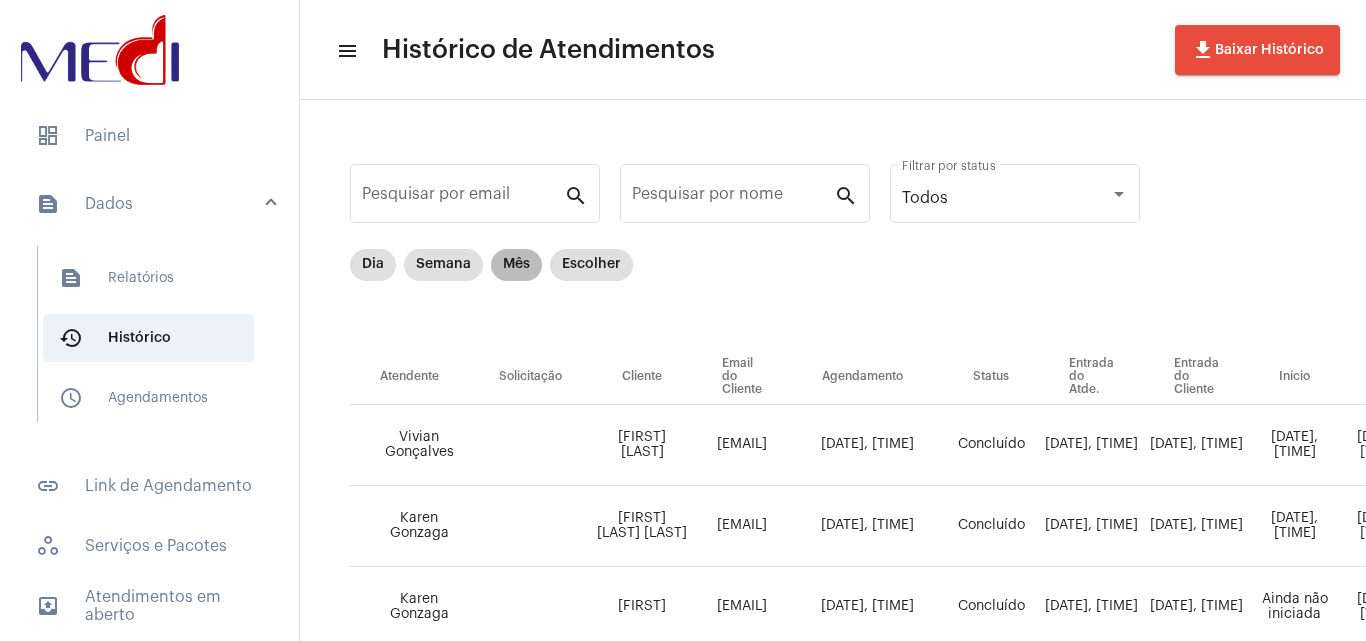 click on "Mês" at bounding box center [516, 265] 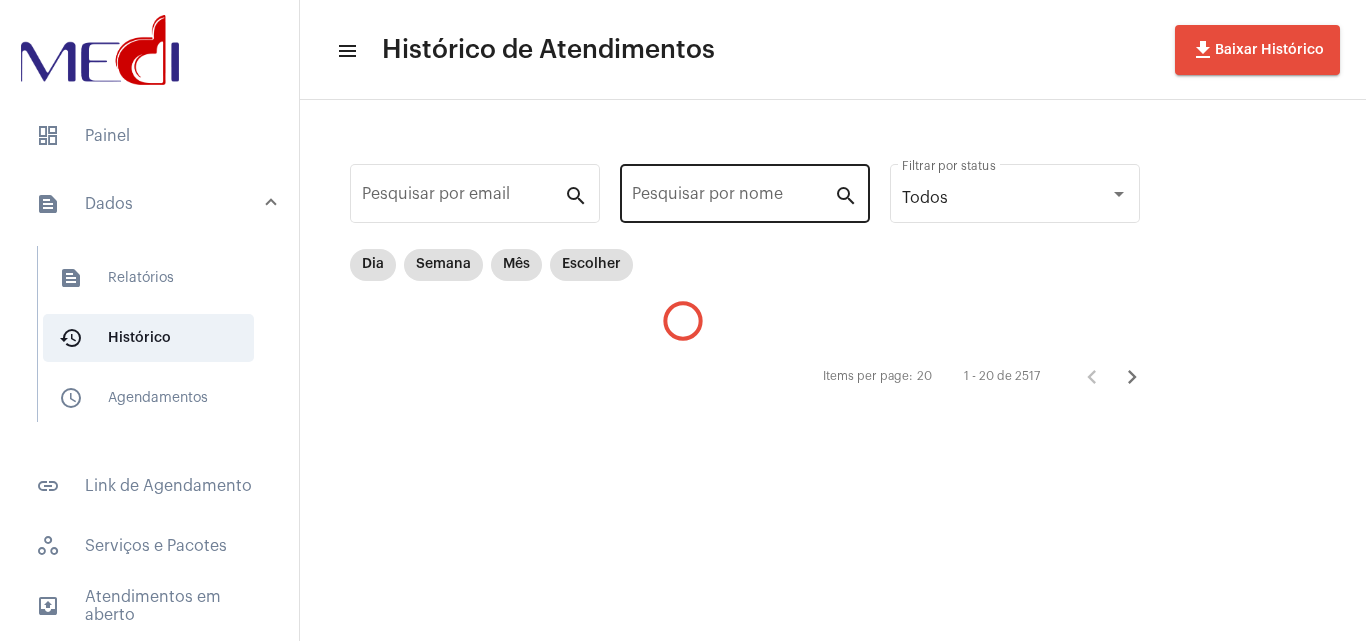 click on "Pesquisar por nome" 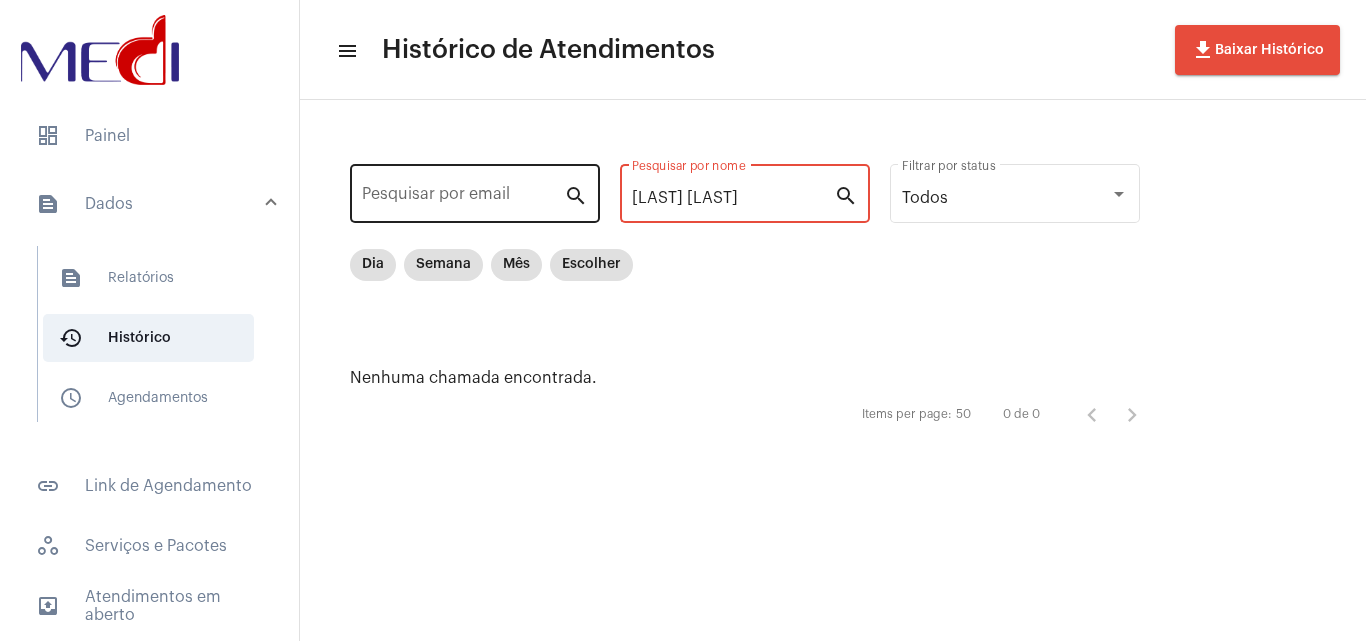 drag, startPoint x: 759, startPoint y: 203, endPoint x: 571, endPoint y: 193, distance: 188.26576 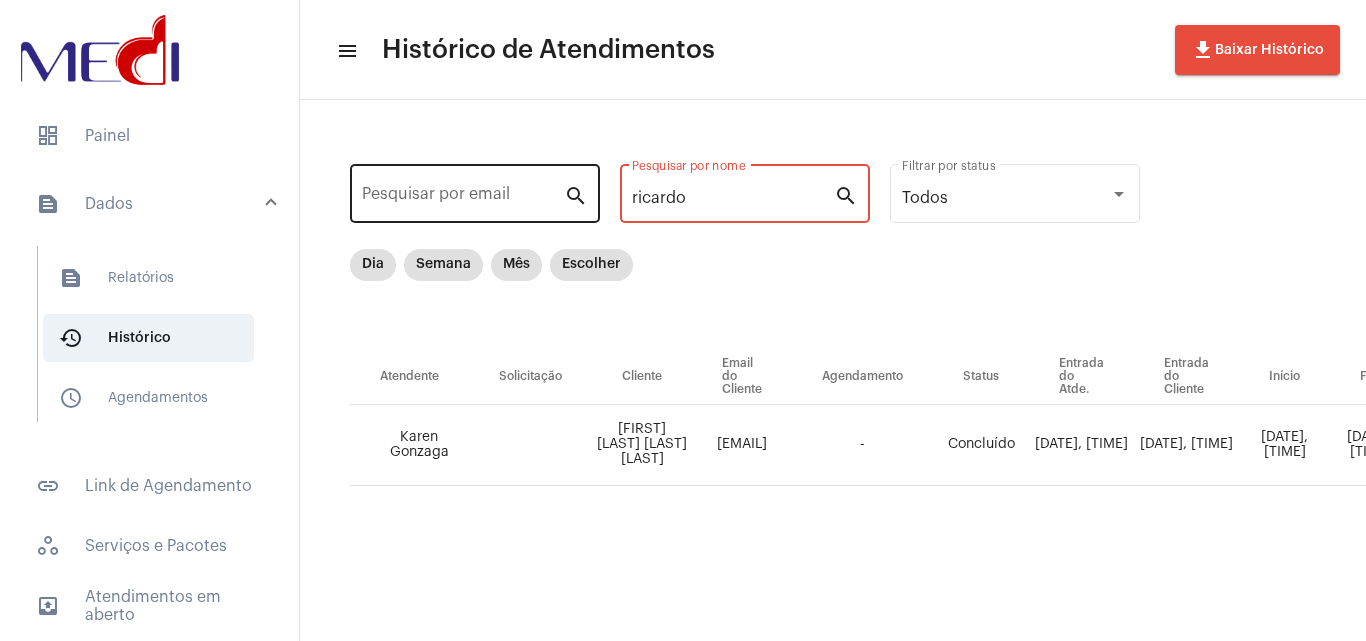 drag, startPoint x: 707, startPoint y: 197, endPoint x: 519, endPoint y: 193, distance: 188.04254 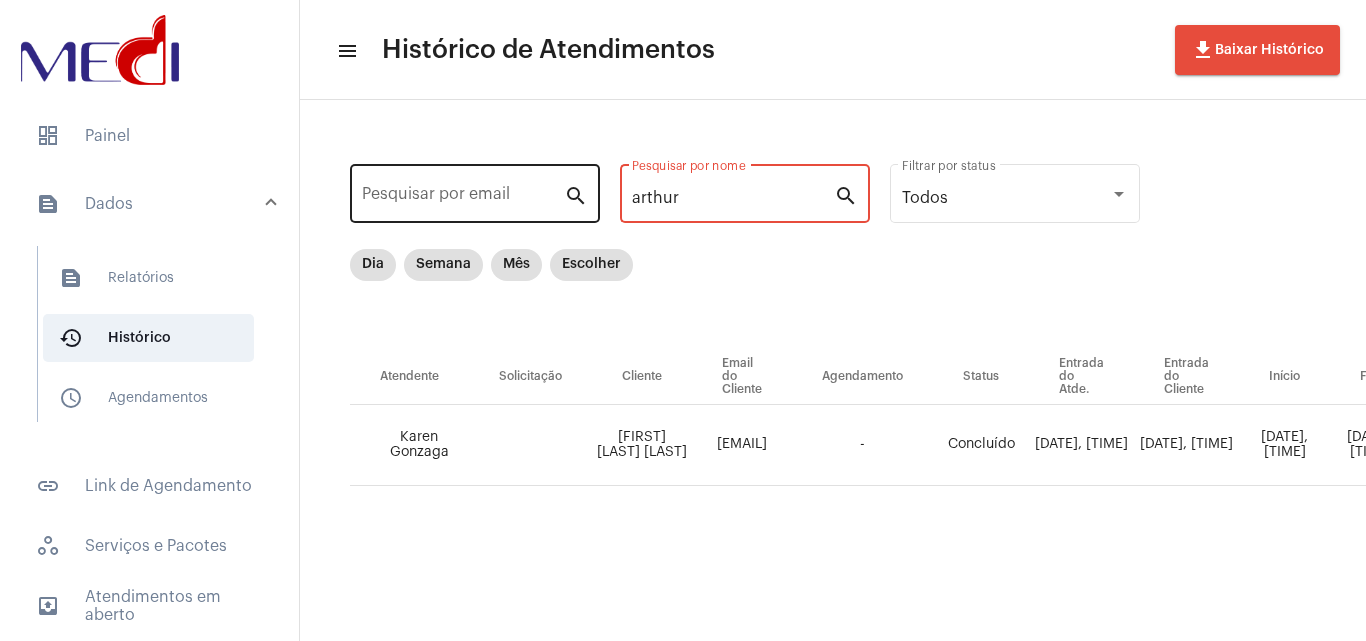 drag, startPoint x: 706, startPoint y: 197, endPoint x: 529, endPoint y: 201, distance: 177.0452 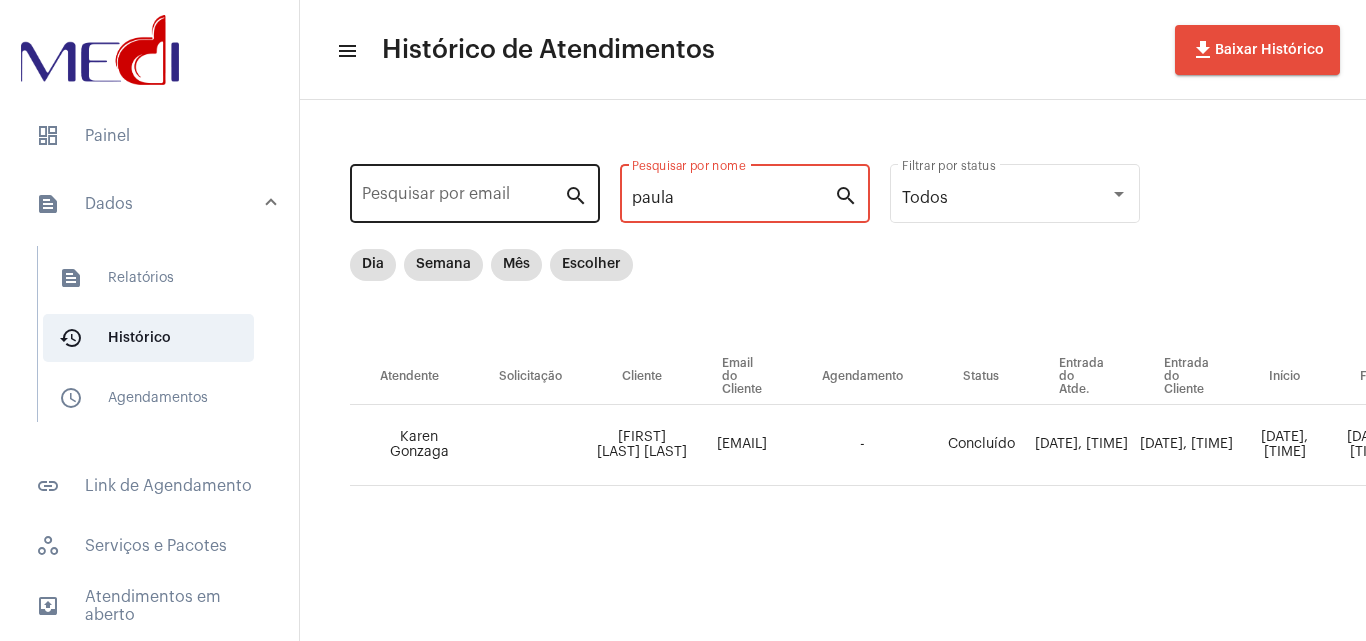 type on "paula" 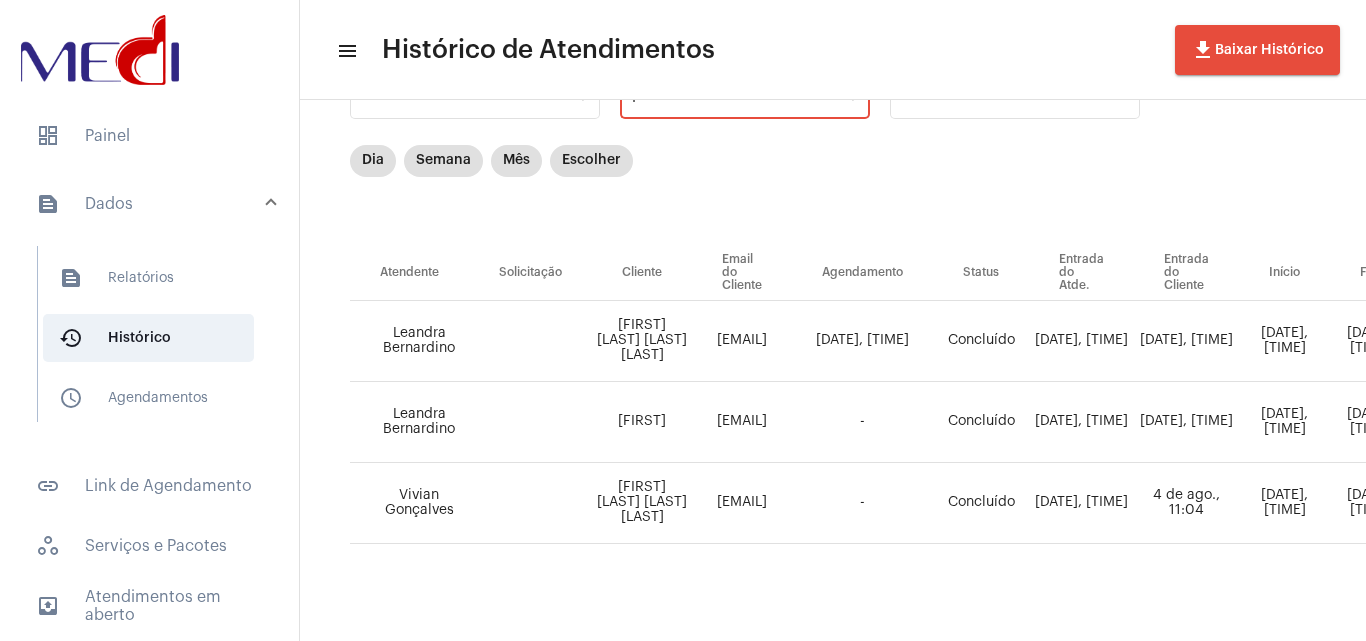 scroll, scrollTop: 119, scrollLeft: 0, axis: vertical 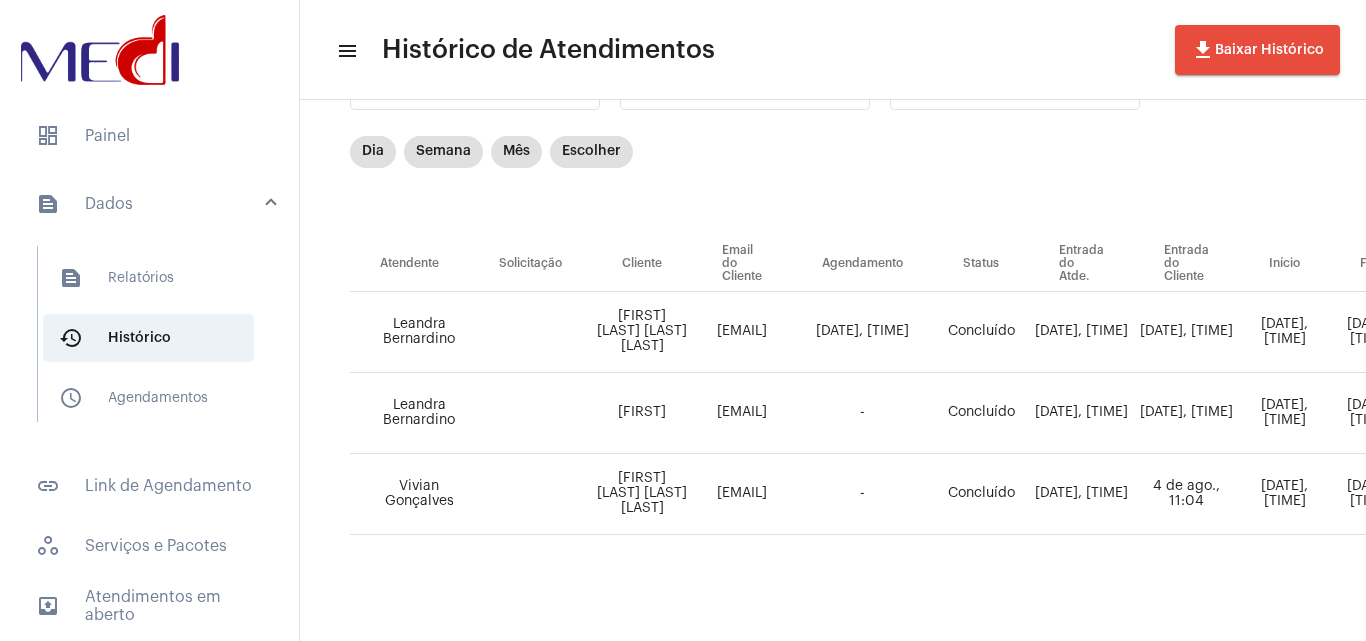 drag, startPoint x: 881, startPoint y: 617, endPoint x: 929, endPoint y: 616, distance: 48.010414 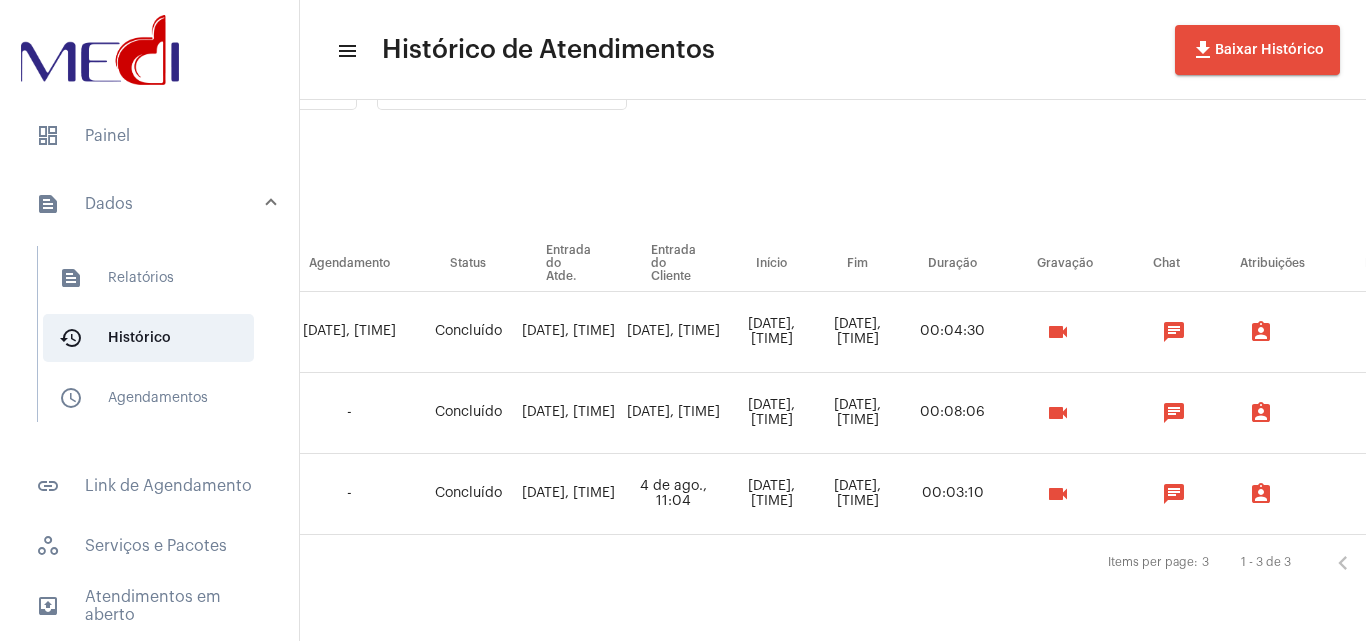 scroll, scrollTop: 119, scrollLeft: 518, axis: both 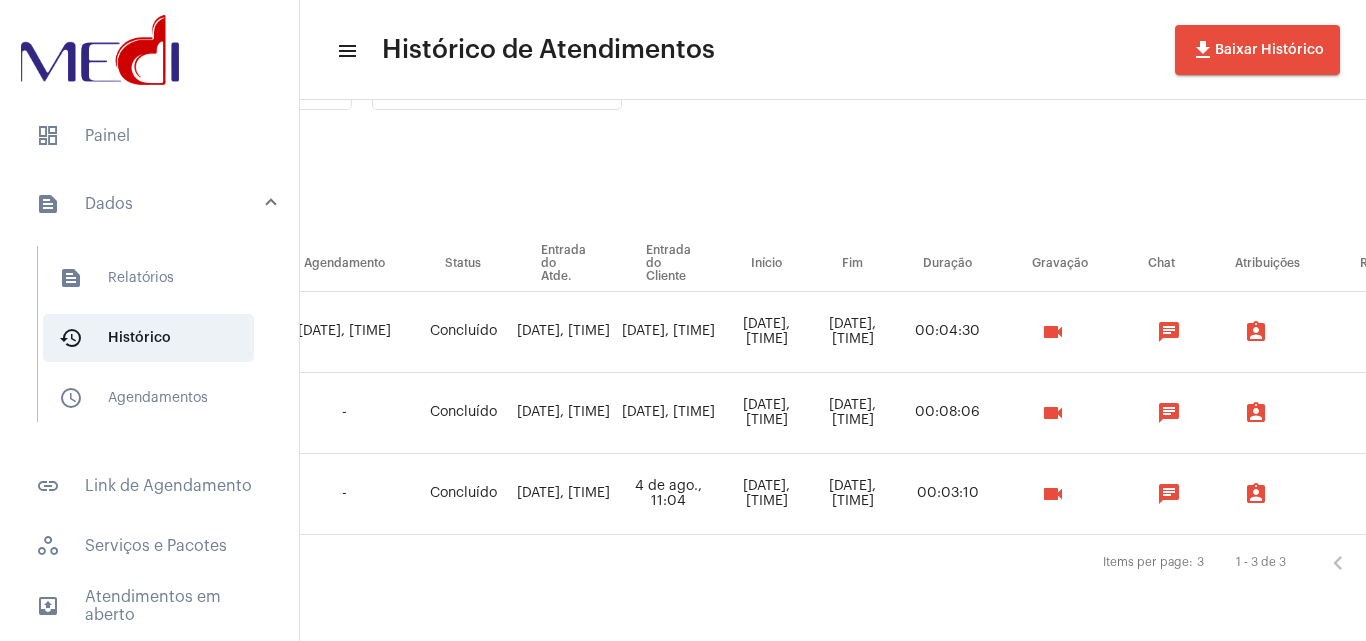click on "videocam" at bounding box center [1053, 413] 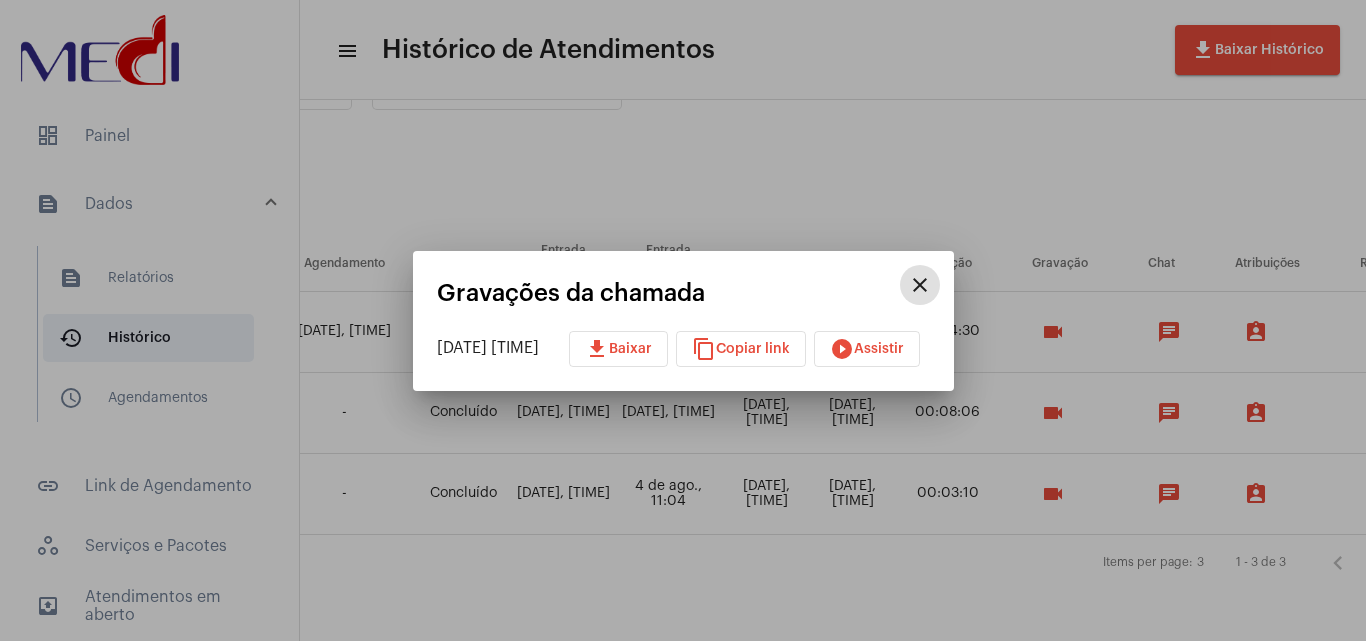 click on "download  Baixar" at bounding box center [618, 349] 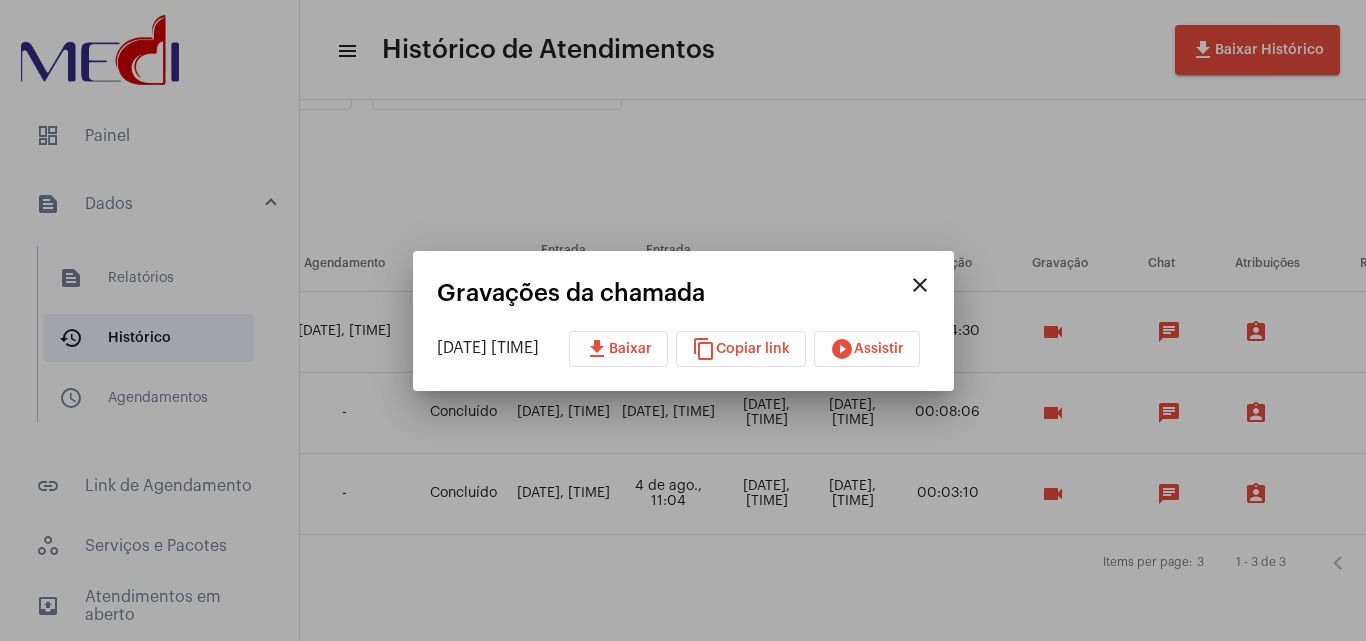 click at bounding box center [683, 320] 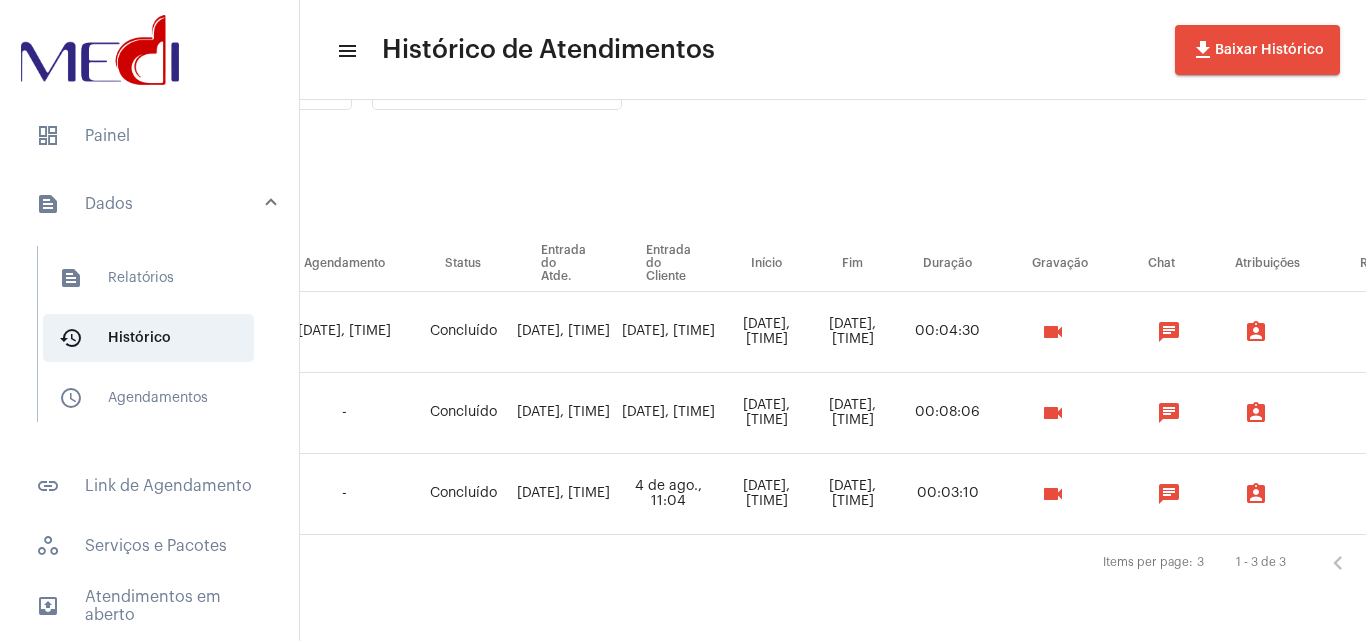 drag, startPoint x: 491, startPoint y: 113, endPoint x: 390, endPoint y: 138, distance: 104.048065 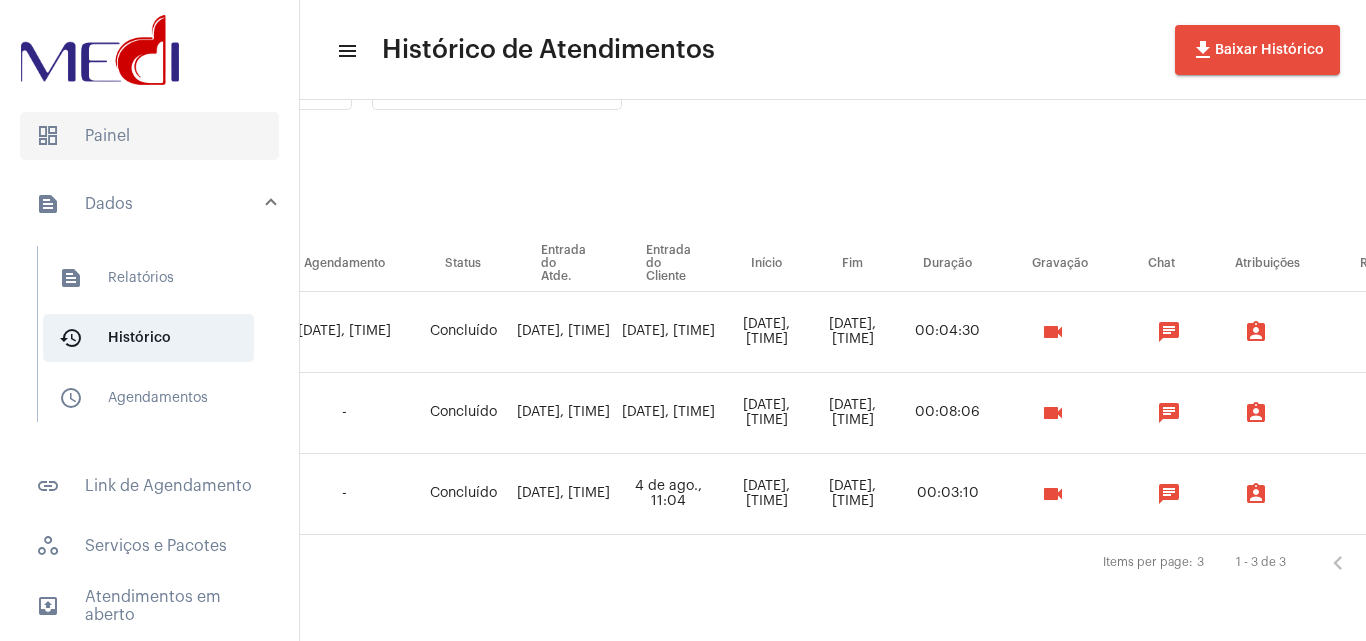 click on "dashboard   Painel" 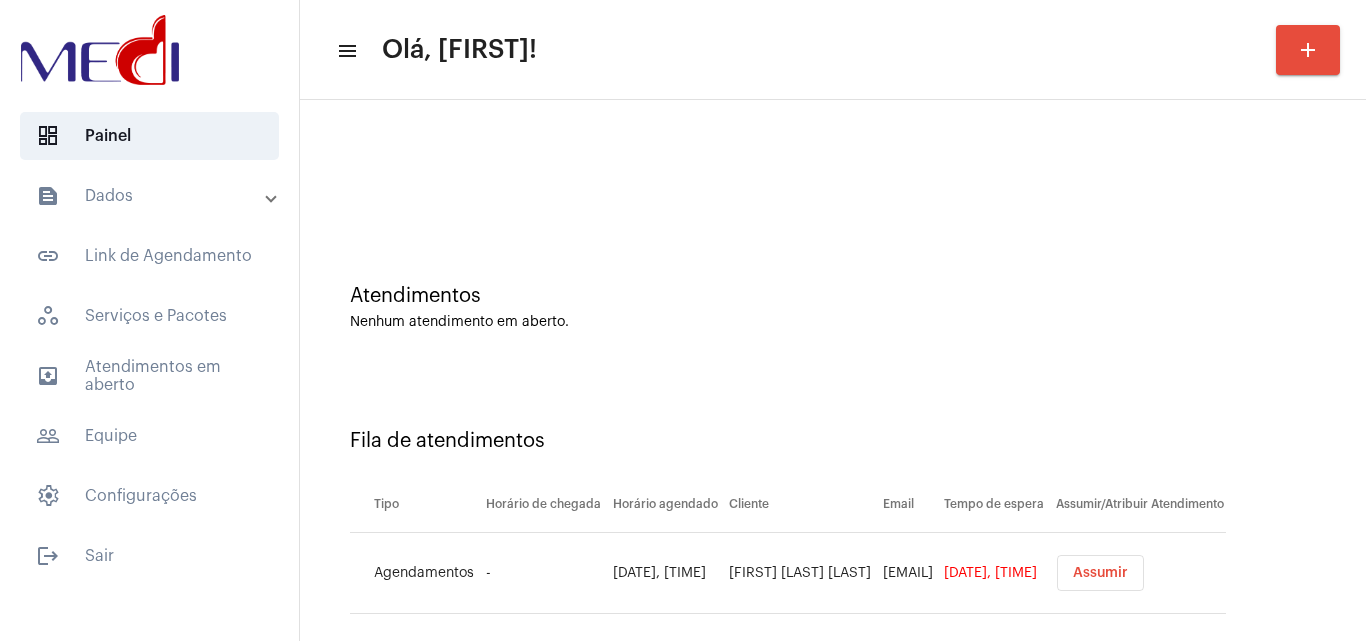 scroll, scrollTop: 27, scrollLeft: 0, axis: vertical 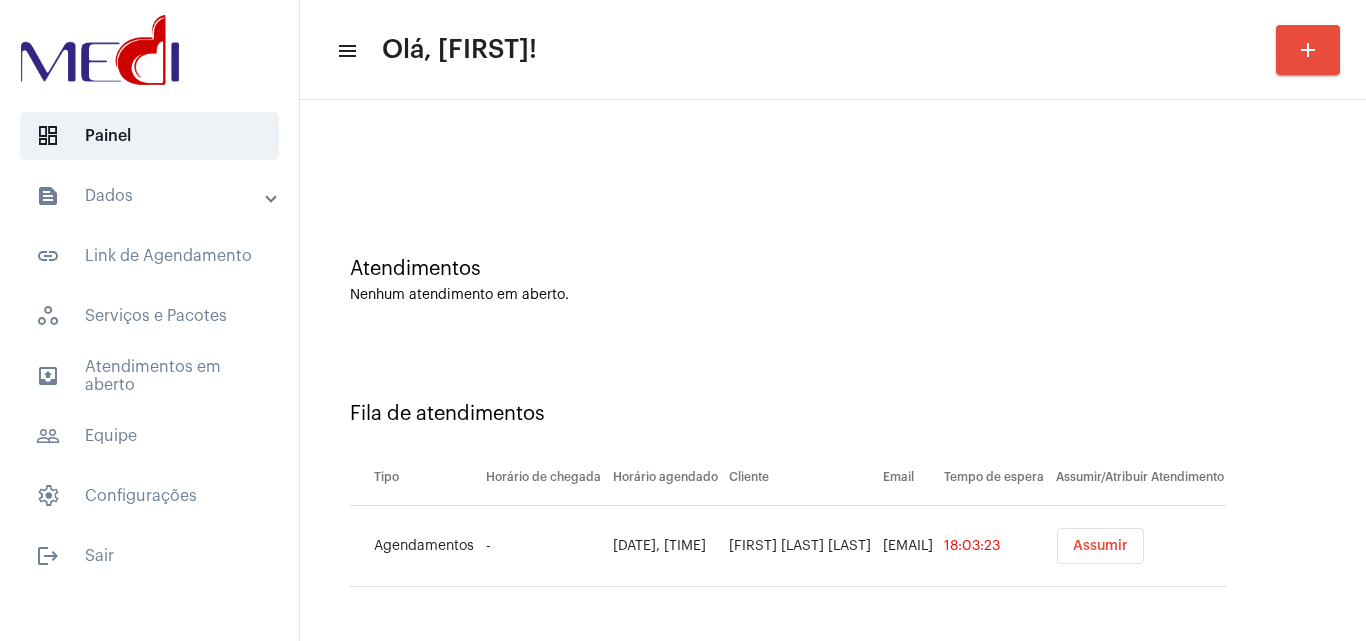 click on "text_snippet_outlined  Dados  text_snippet_outlined  Relatórios  history_outlined  Histórico  schedule_outlined  Agendamentos  link_outlined  Link de Agendamento   workspaces_outlined   Serviços e Pacotes  outbox_outline  Atendimentos em aberto  people_outline  Equipe   settings   Configurações" 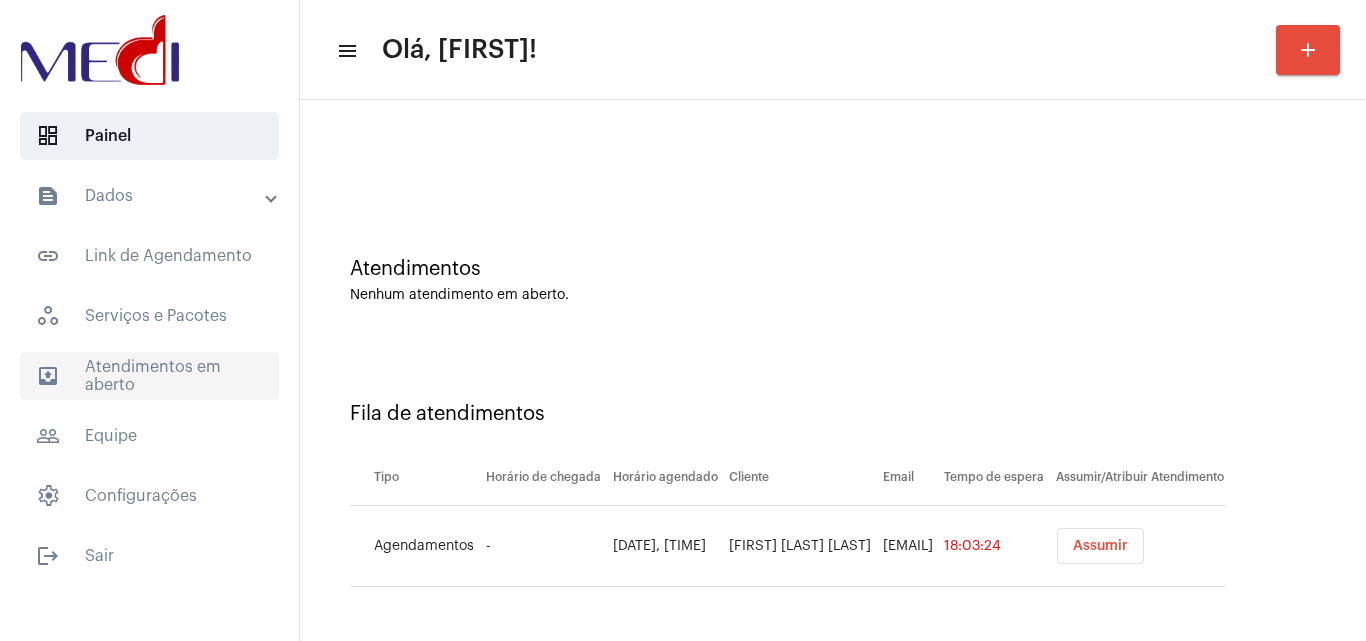 click on "outbox_outline  Atendimentos em aberto" 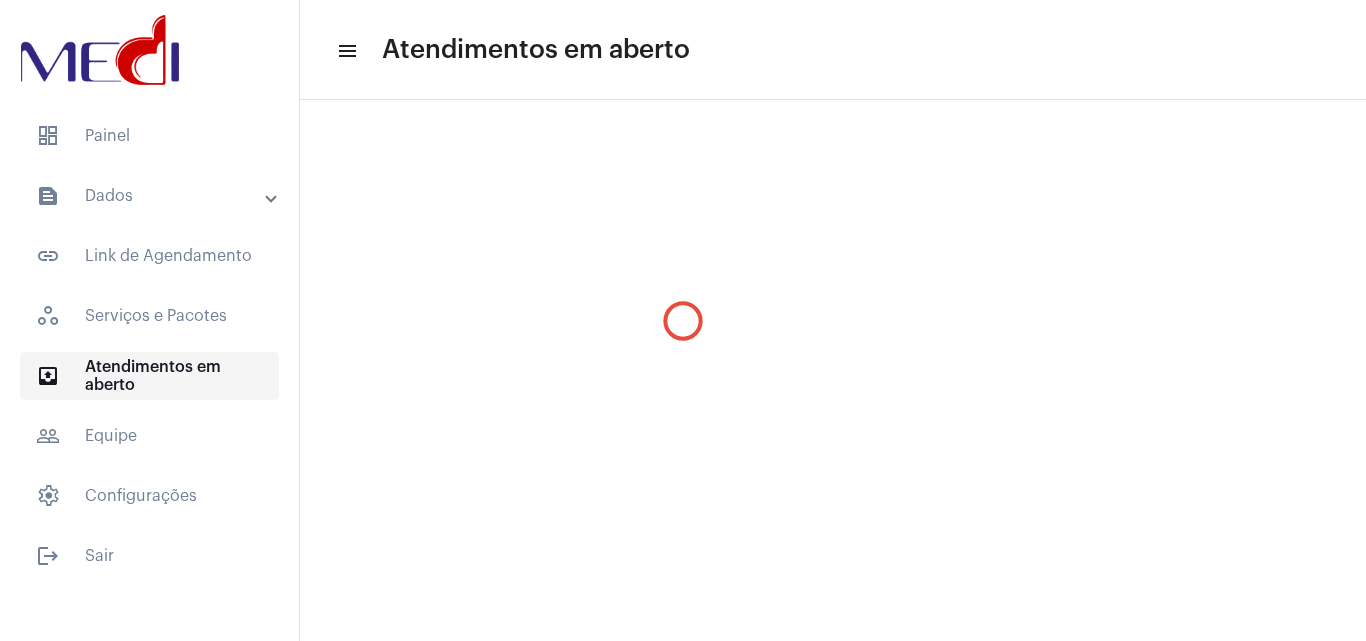 scroll, scrollTop: 0, scrollLeft: 0, axis: both 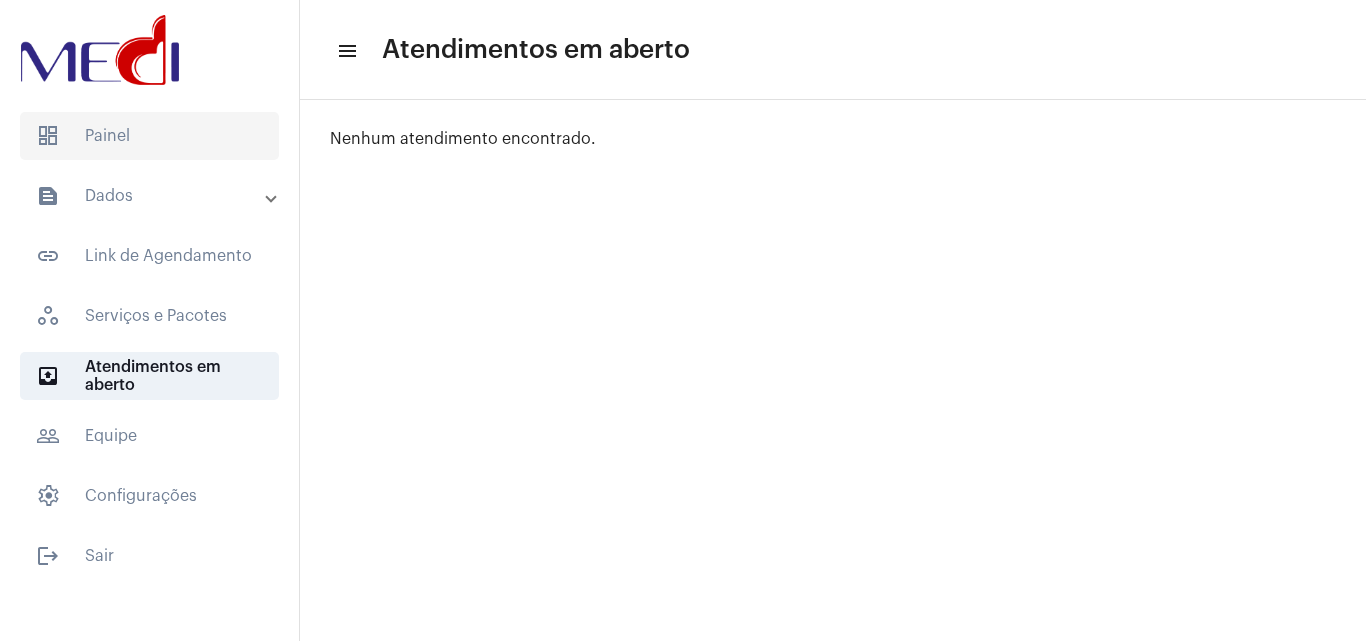 click on "dashboard   Painel" 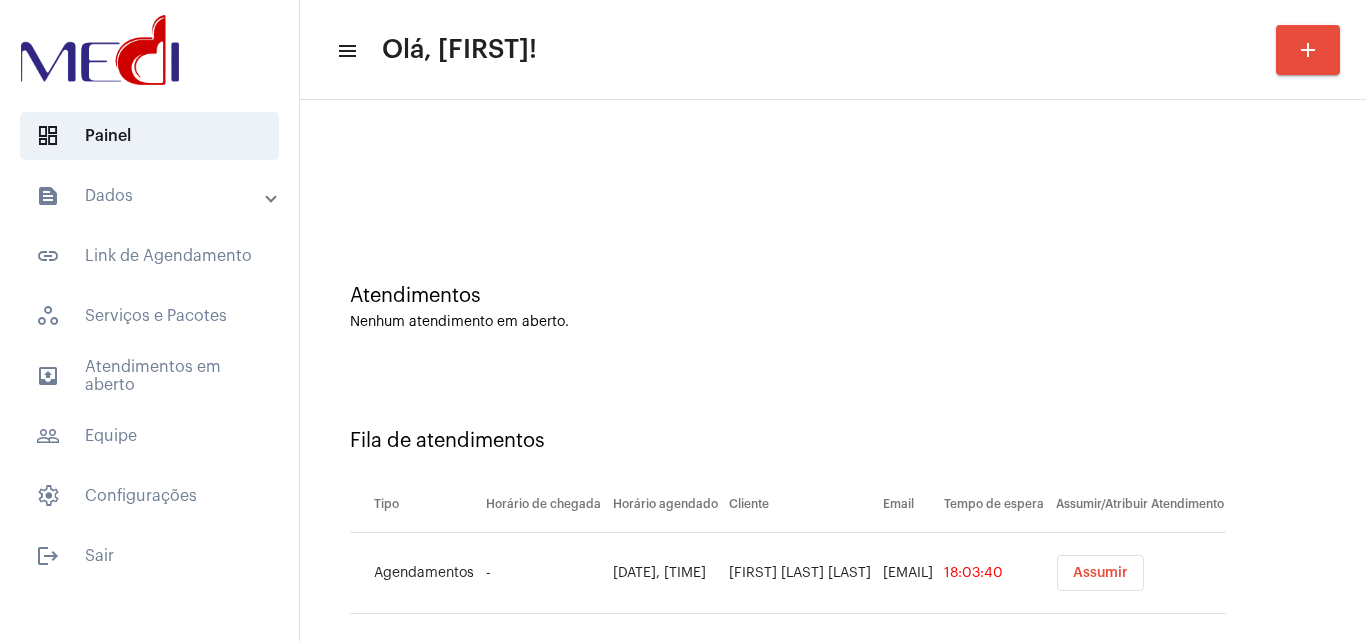 click 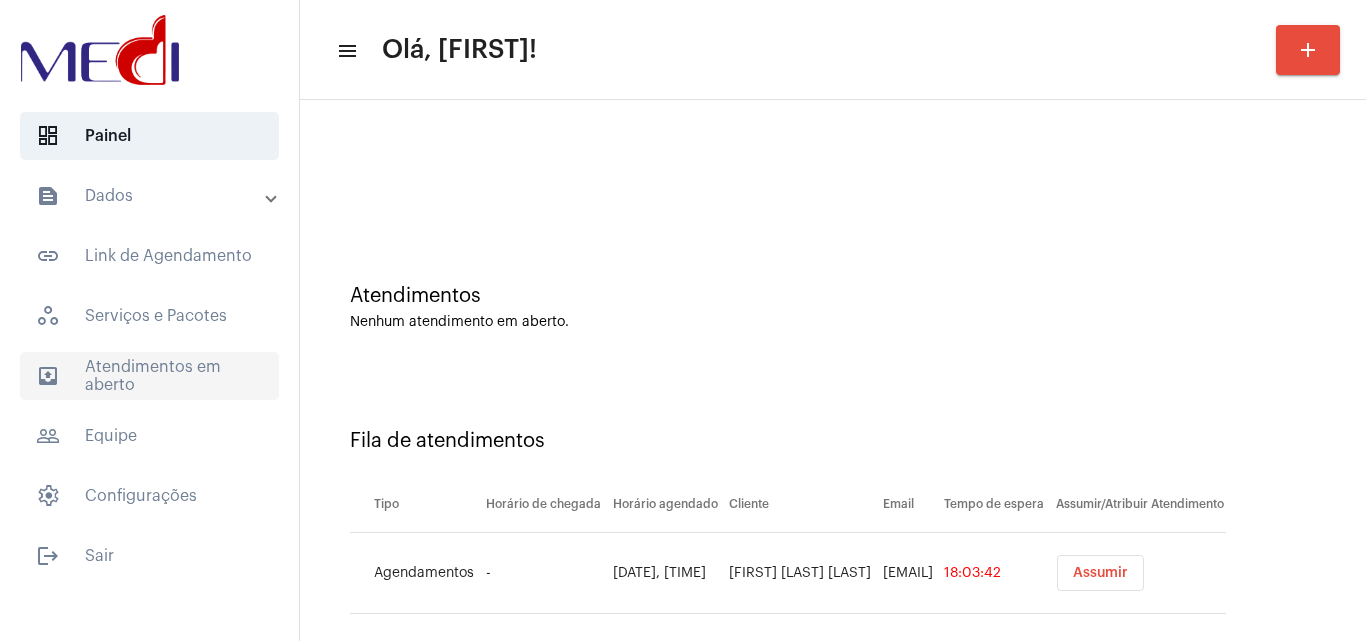 click on "outbox_outline  Atendimentos em aberto" 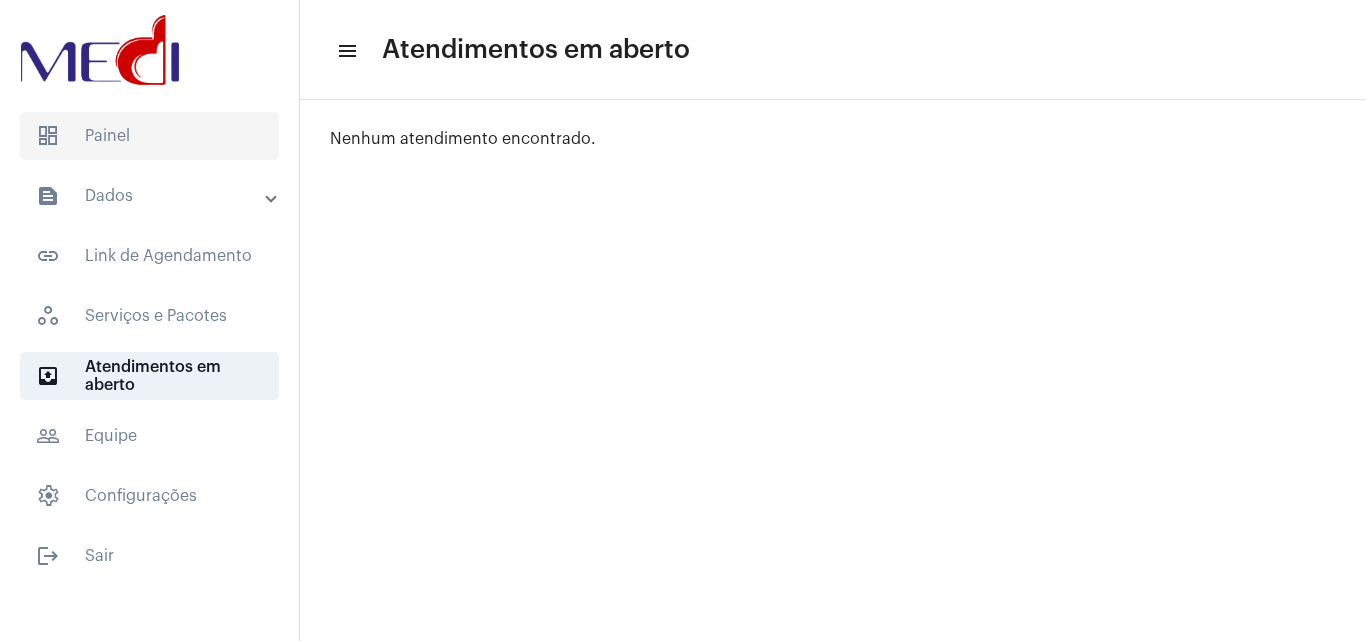 click on "dashboard   Painel" 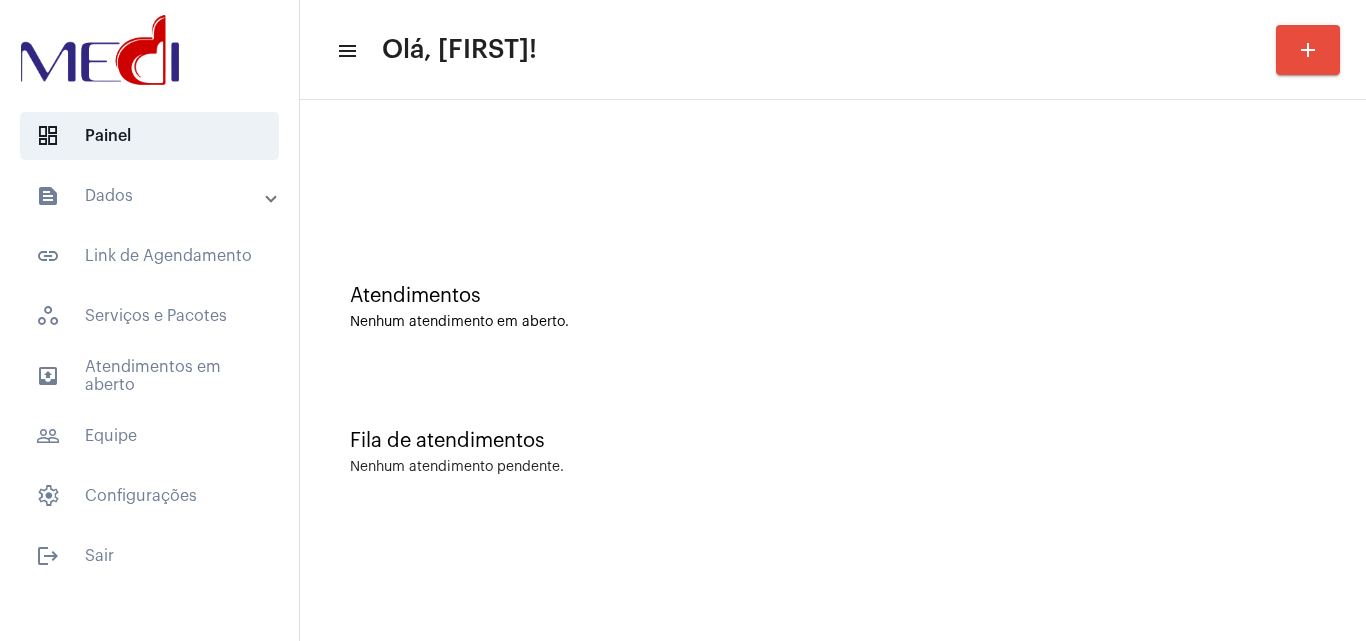 click 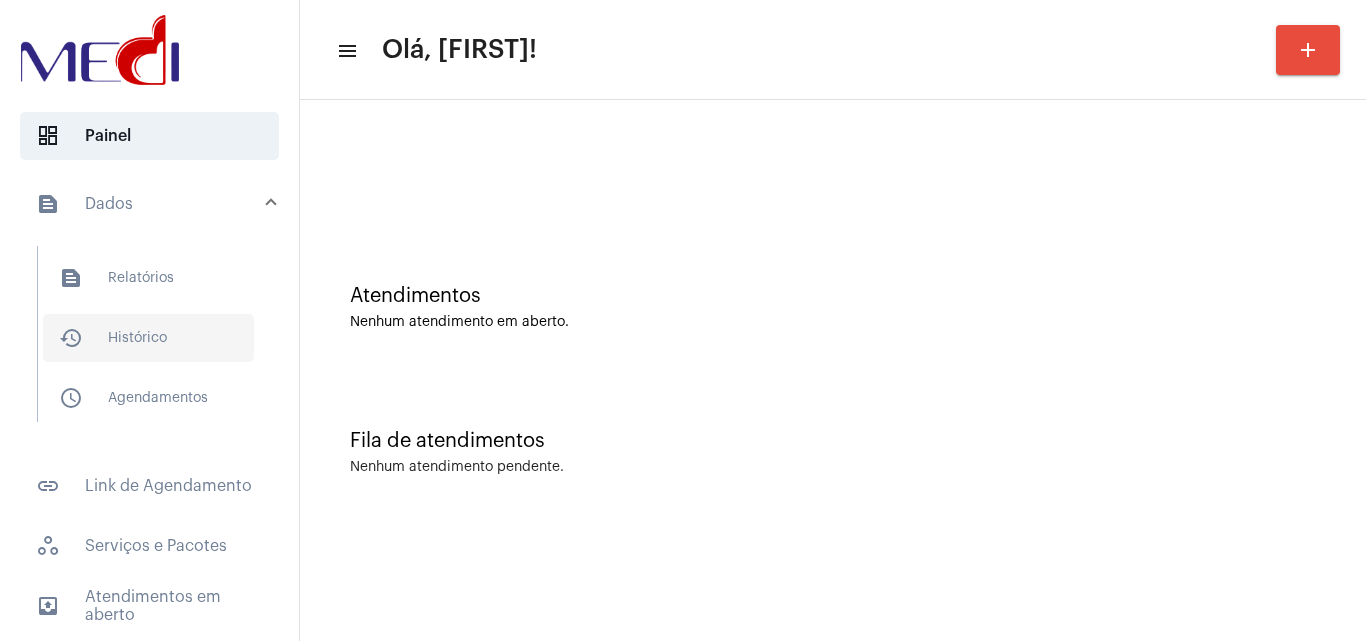 click on "history_outlined  Histórico" at bounding box center [148, 338] 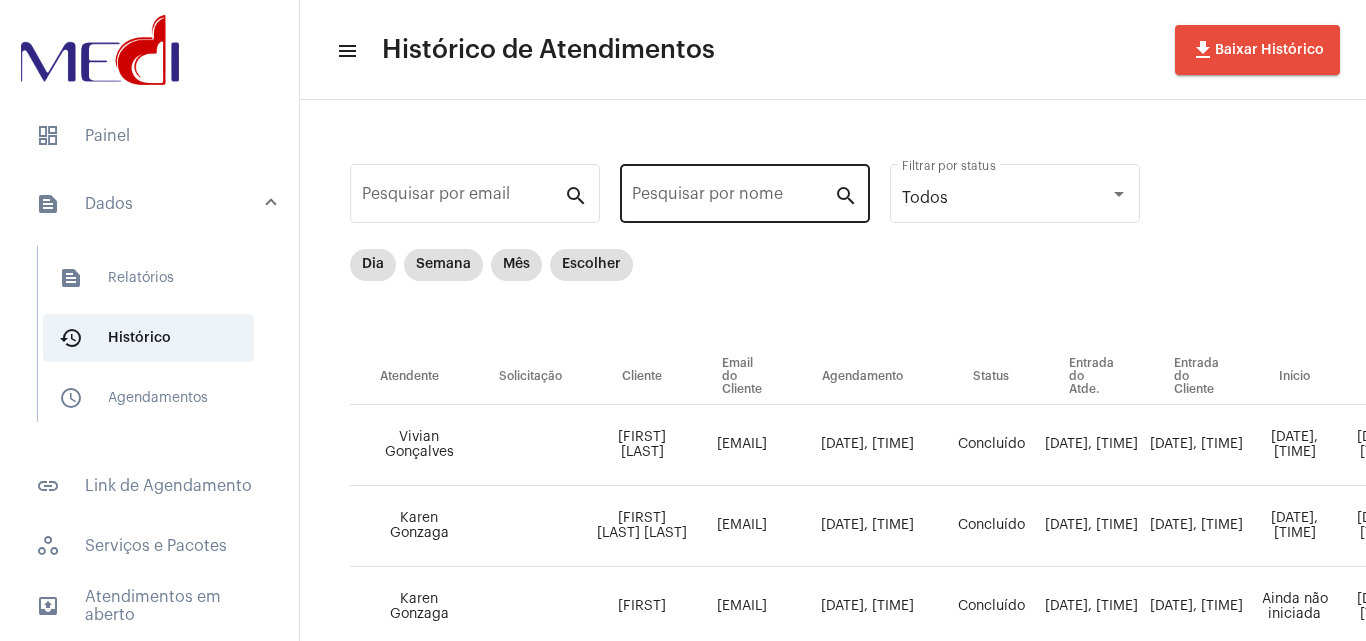 click on "Pesquisar por nome" at bounding box center [733, 198] 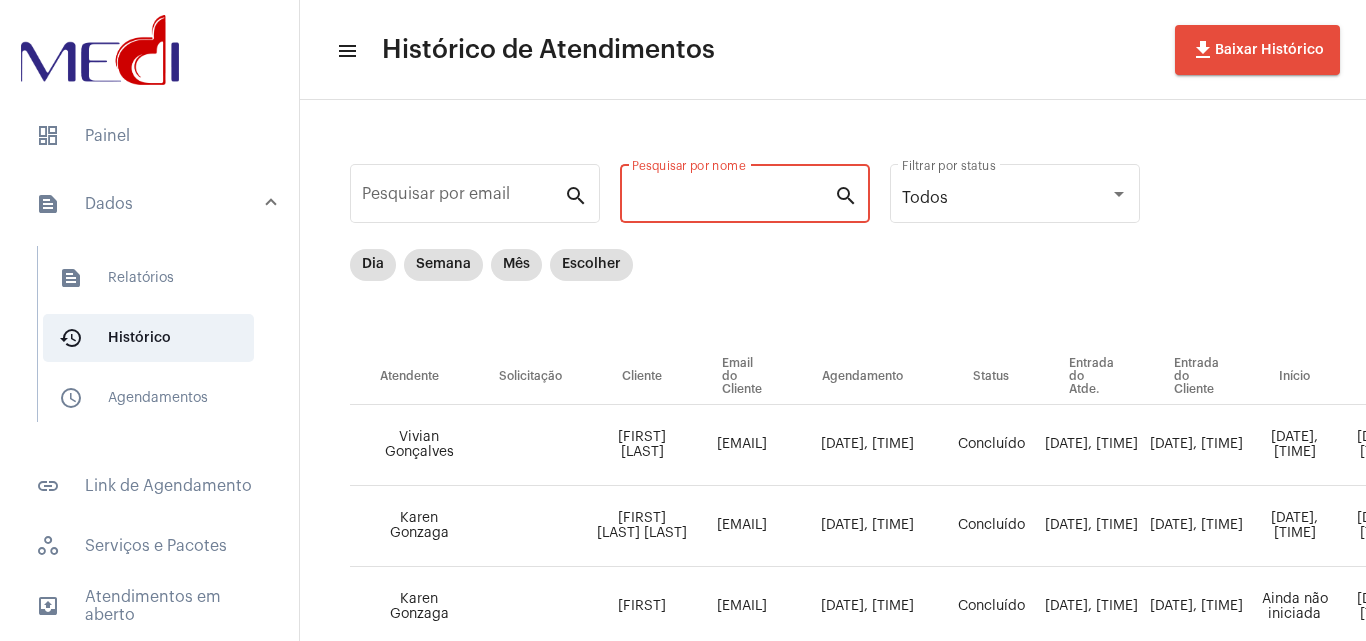 paste on "[FIRST] [LAST] [LAST]" 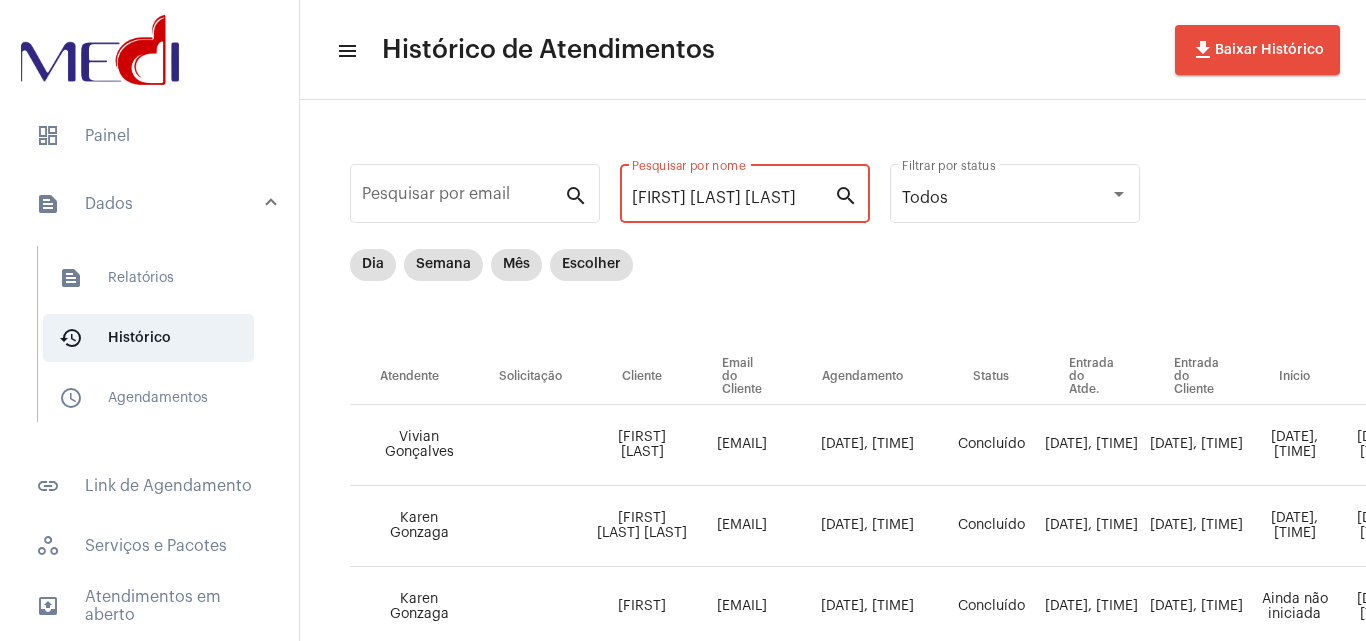 type on "[FIRST] [LAST] [LAST]" 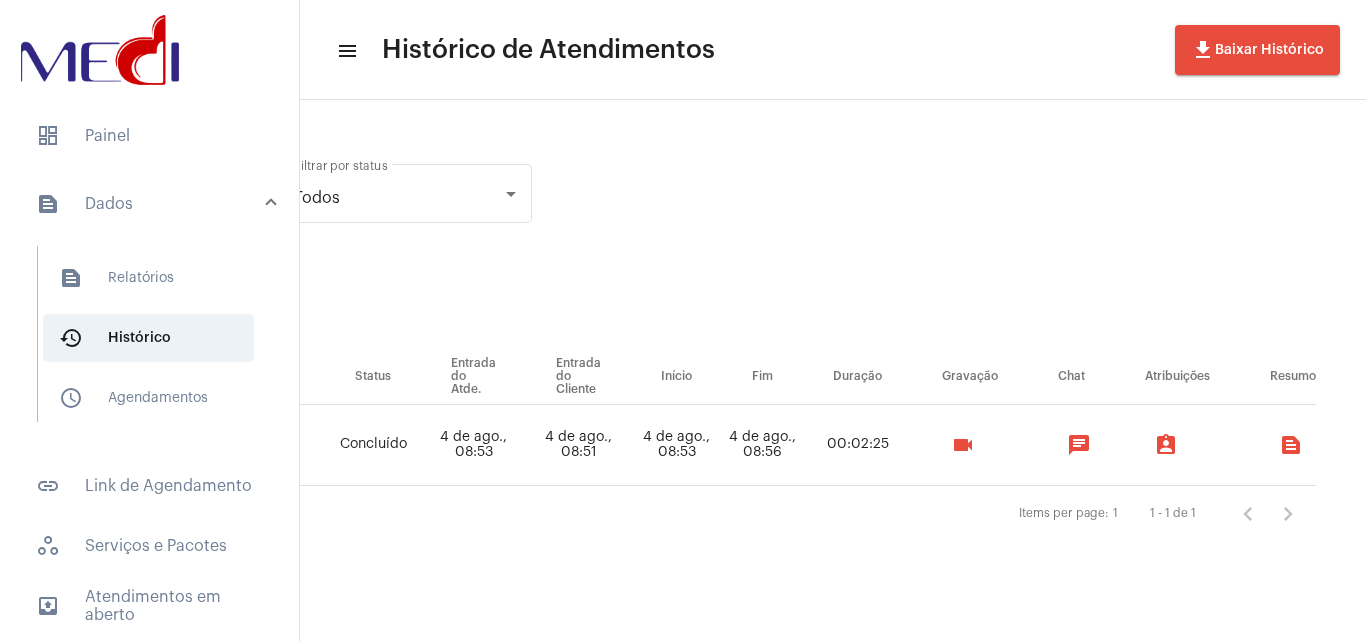 scroll, scrollTop: 0, scrollLeft: 678, axis: horizontal 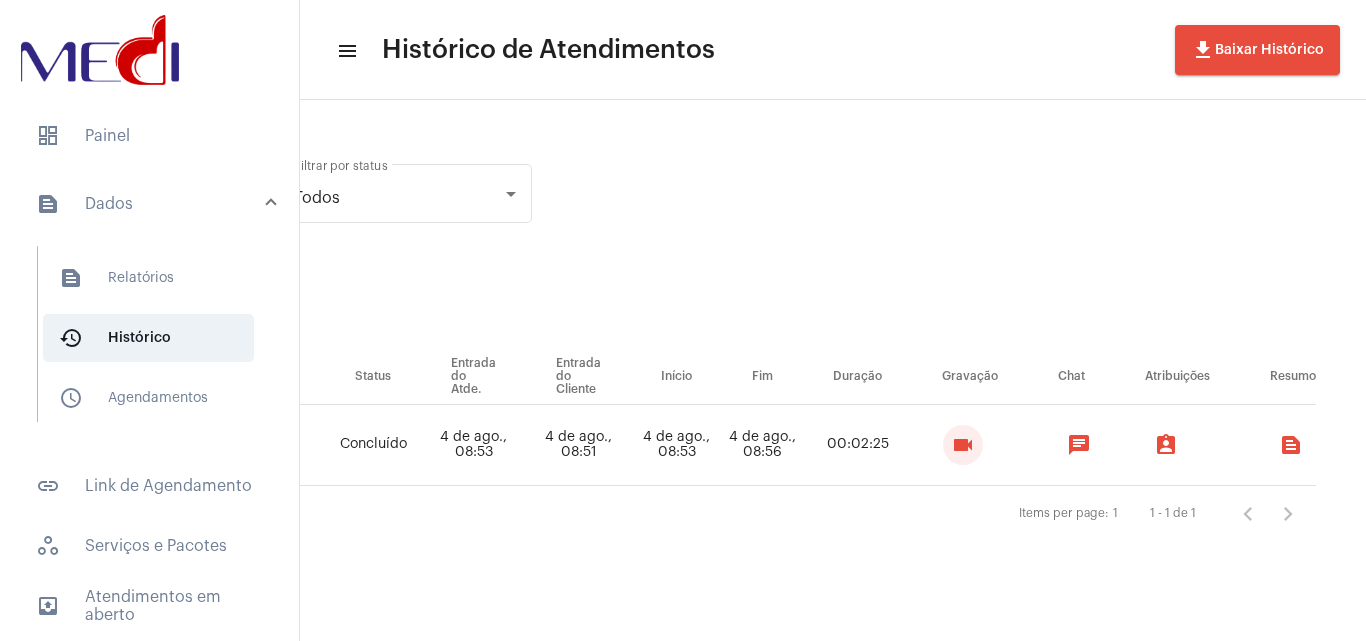 click on "videocam" at bounding box center (963, 445) 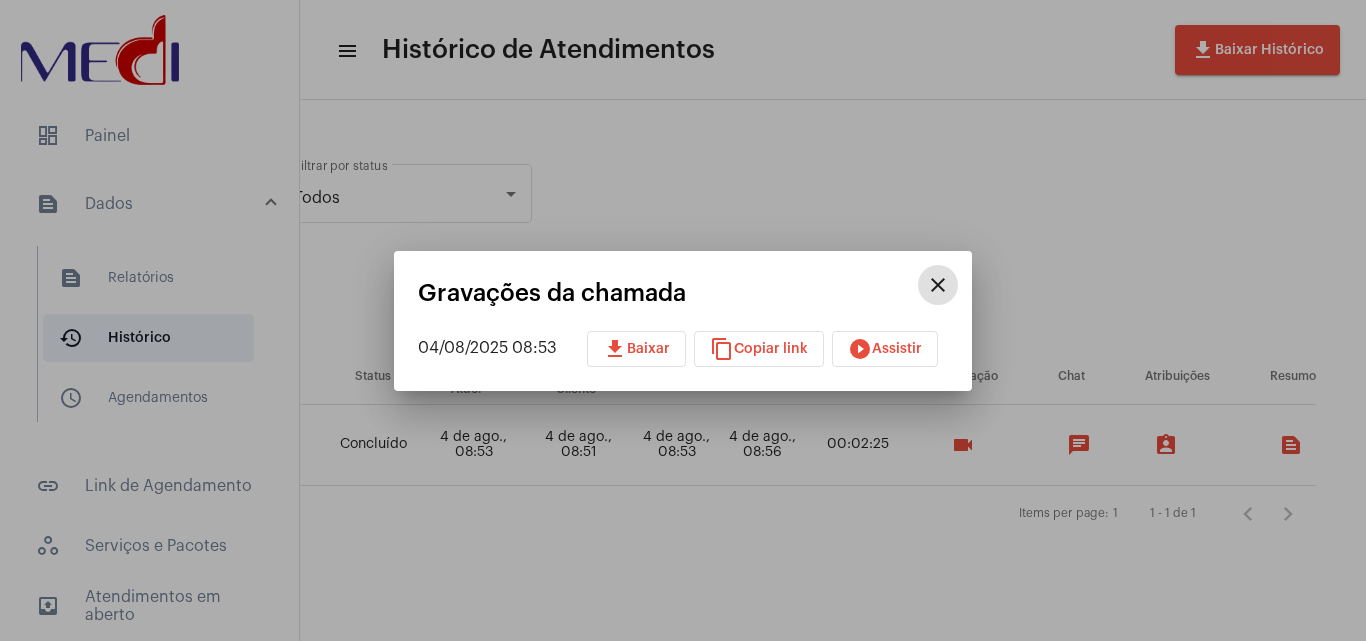 click on "download  Baixar" at bounding box center (636, 349) 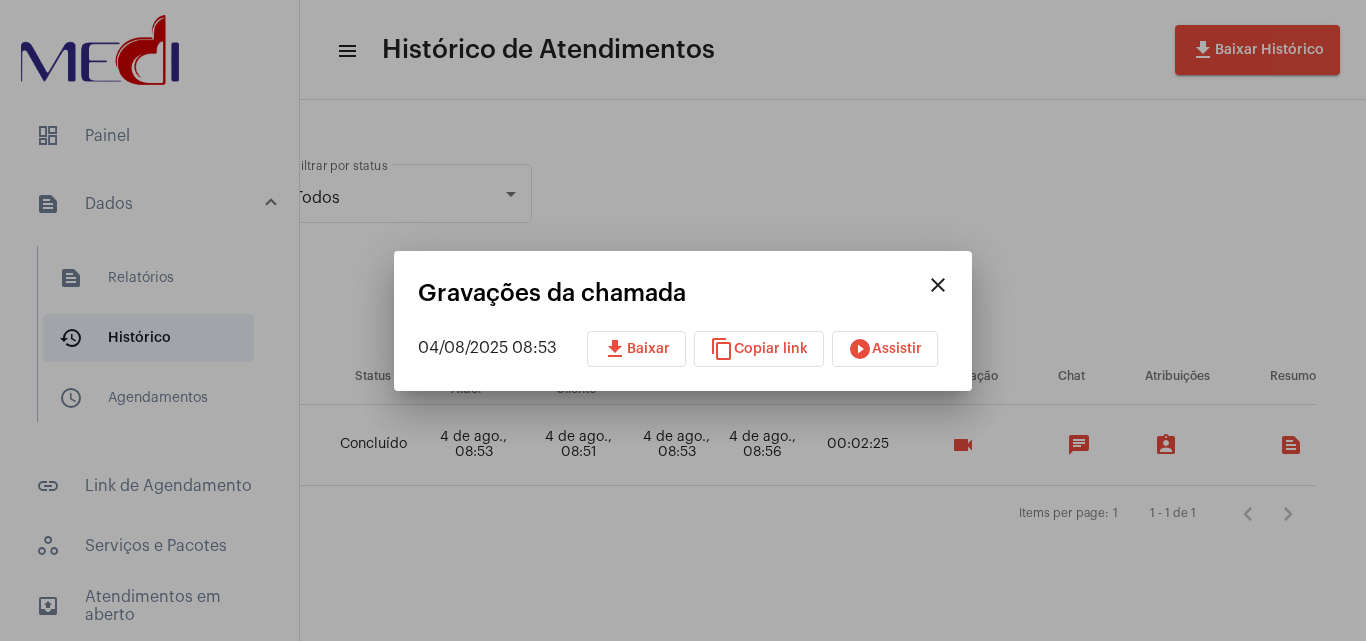 click on "close" at bounding box center [938, 285] 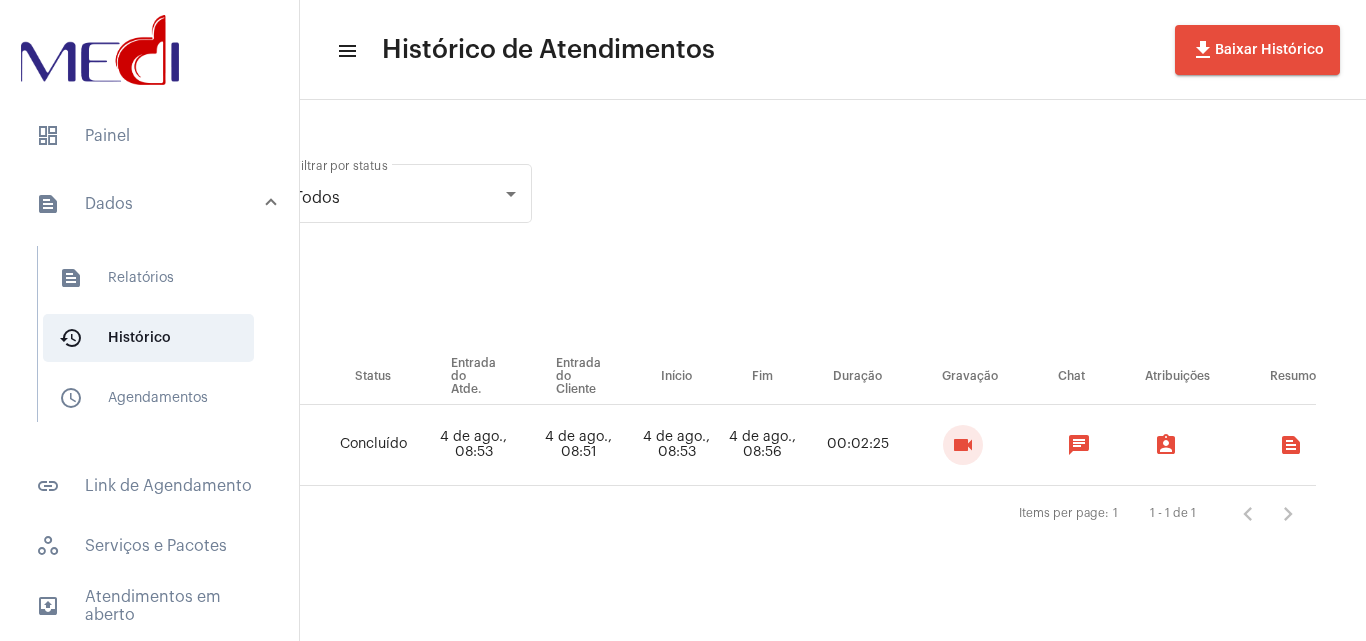 click on "menu Histórico de Atendimentos file_download Baixar Histórico Pesquisar por email search [FIRST] [LAST] Pesquisar por nome search Todos Filtrar por status Dia Semana Mês Escolher Atendente Solicitação Cliente Email do Cliente Agendamento Status Entrada do Atde. Entrada do Cliente Início Fim Duração Gravação Chat Atribuições Resumo [FIRST] [LAST] [FIRST] [LAST] [EMAIL] - Concluído [DATE], [TIME] [DATE], [TIME] [DATE], [TIME] [DATE], [TIME] 00:02:25 videocam chat assignment_ind text_snippet_outlined Items per page: 1 1 - 1 de 1" 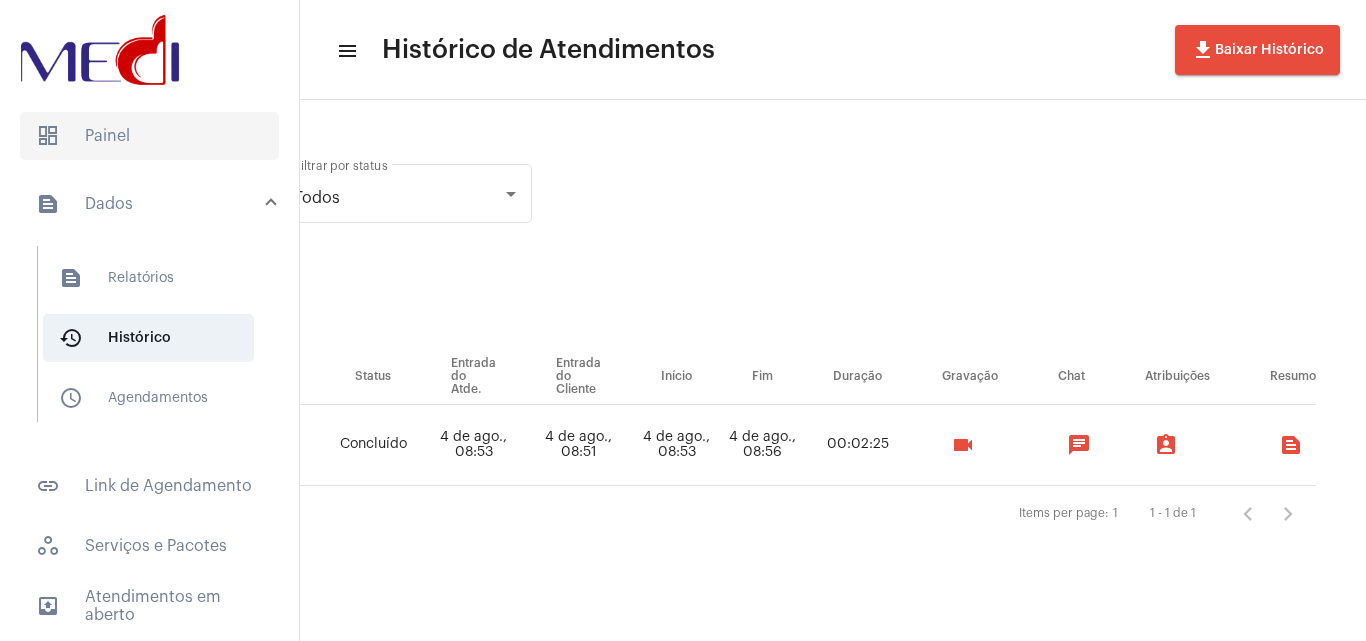 click on "dashboard   Painel" 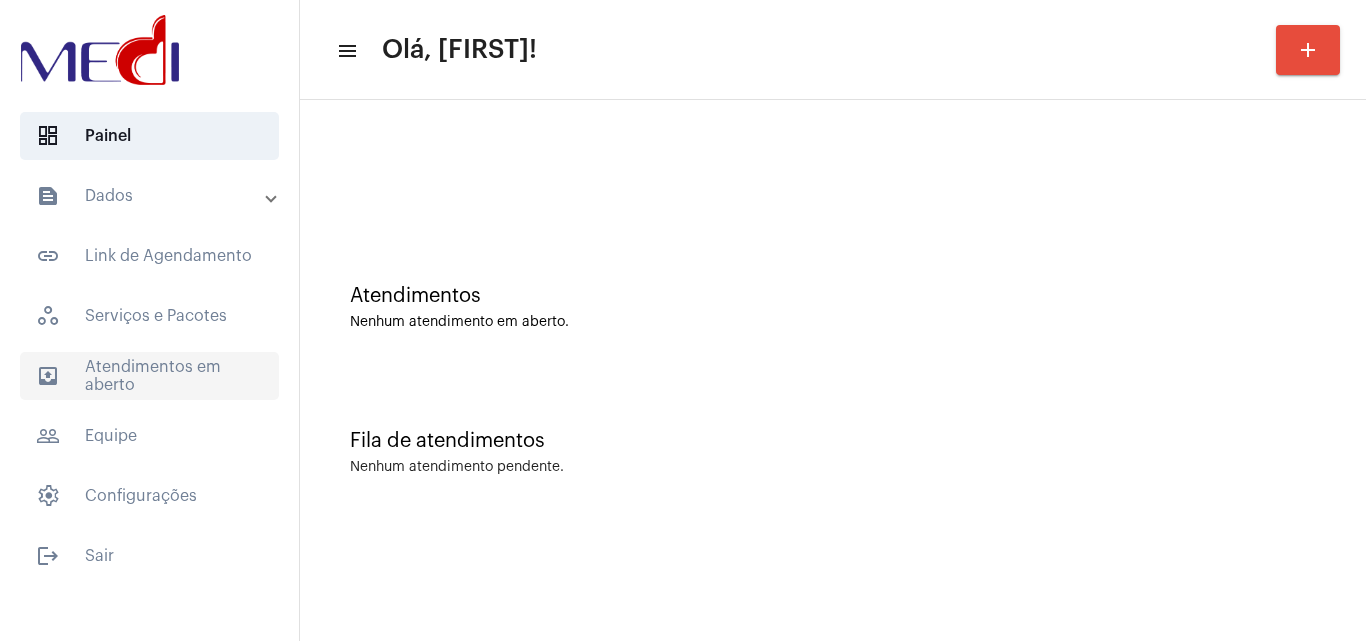 click on "outbox_outline  Atendimentos em aberto" 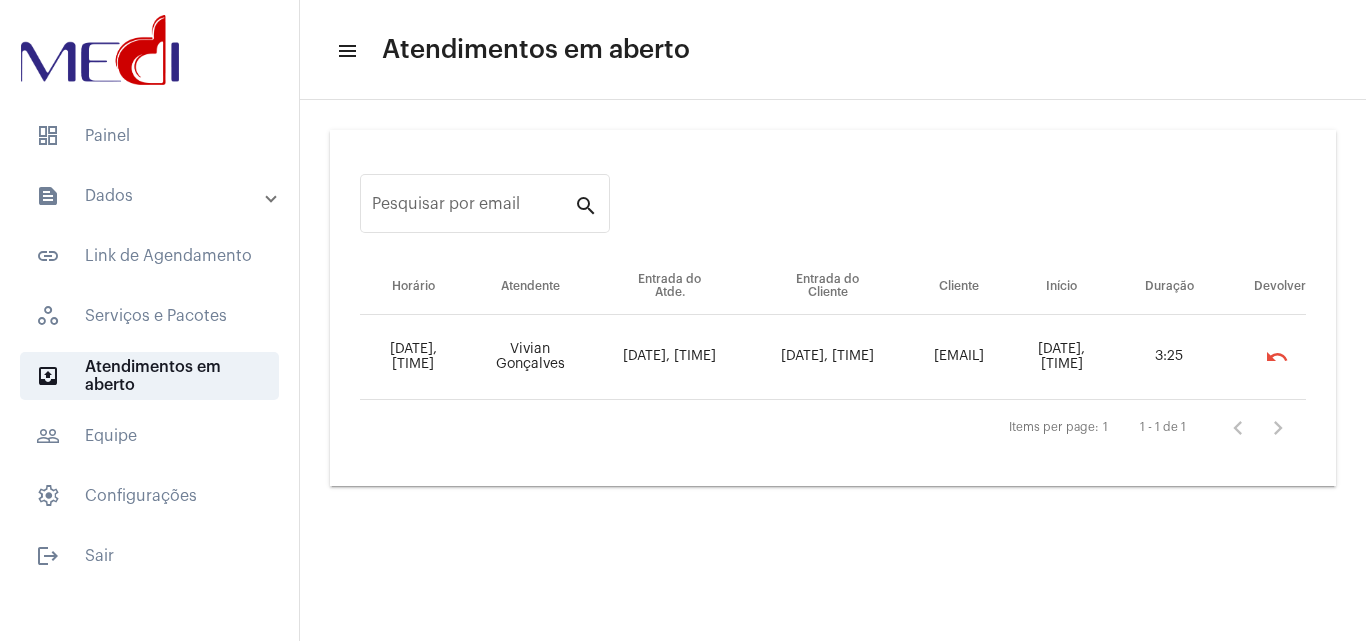 click on "dashboard   Painel  text_snippet_outlined  Dados  text_snippet_outlined  Relatórios  history_outlined  Histórico  schedule_outlined  Agendamentos  link_outlined  Link de Agendamento   workspaces_outlined   Serviços e Pacotes  outbox_outline  Atendimentos em aberto  people_outline  Equipe   settings   Configurações  logout  Sair" 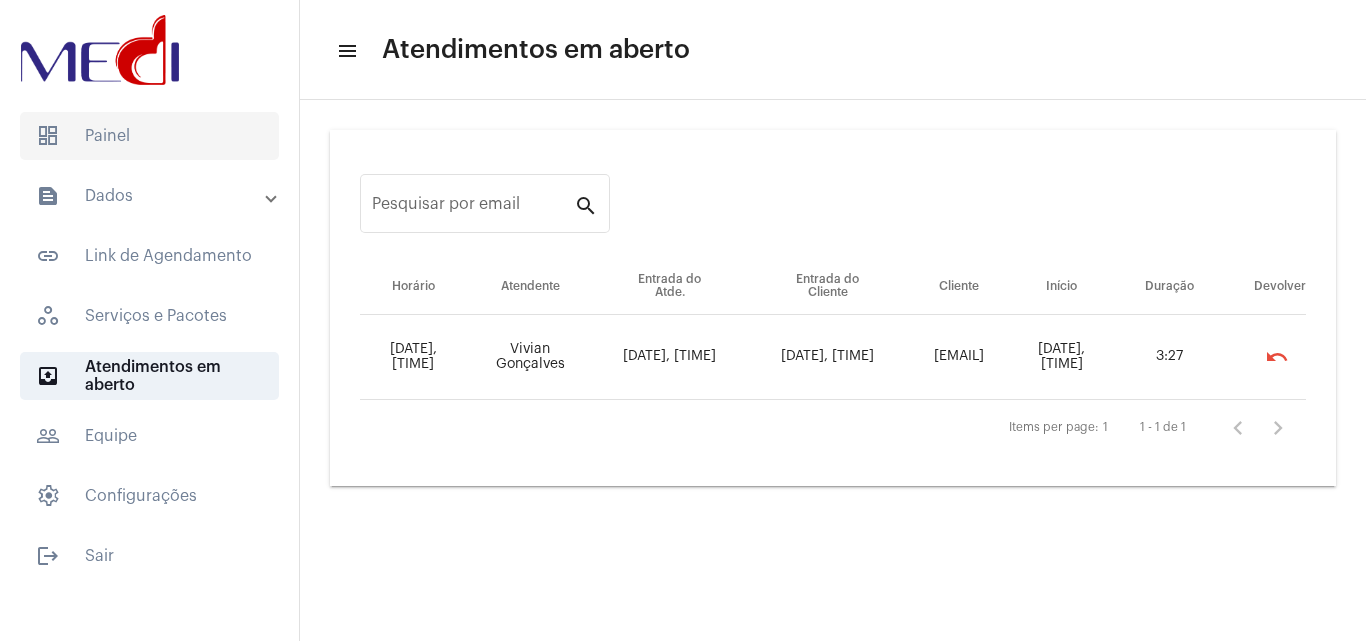 click on "dashboard   Painel" 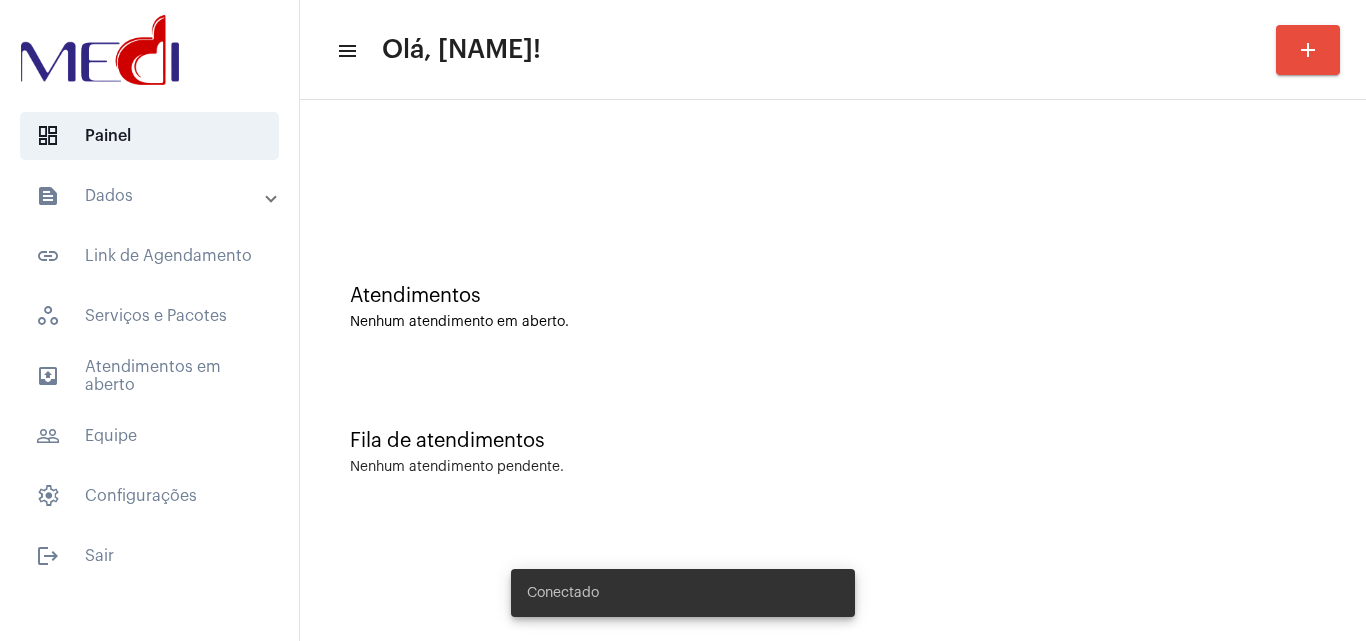 scroll, scrollTop: 0, scrollLeft: 0, axis: both 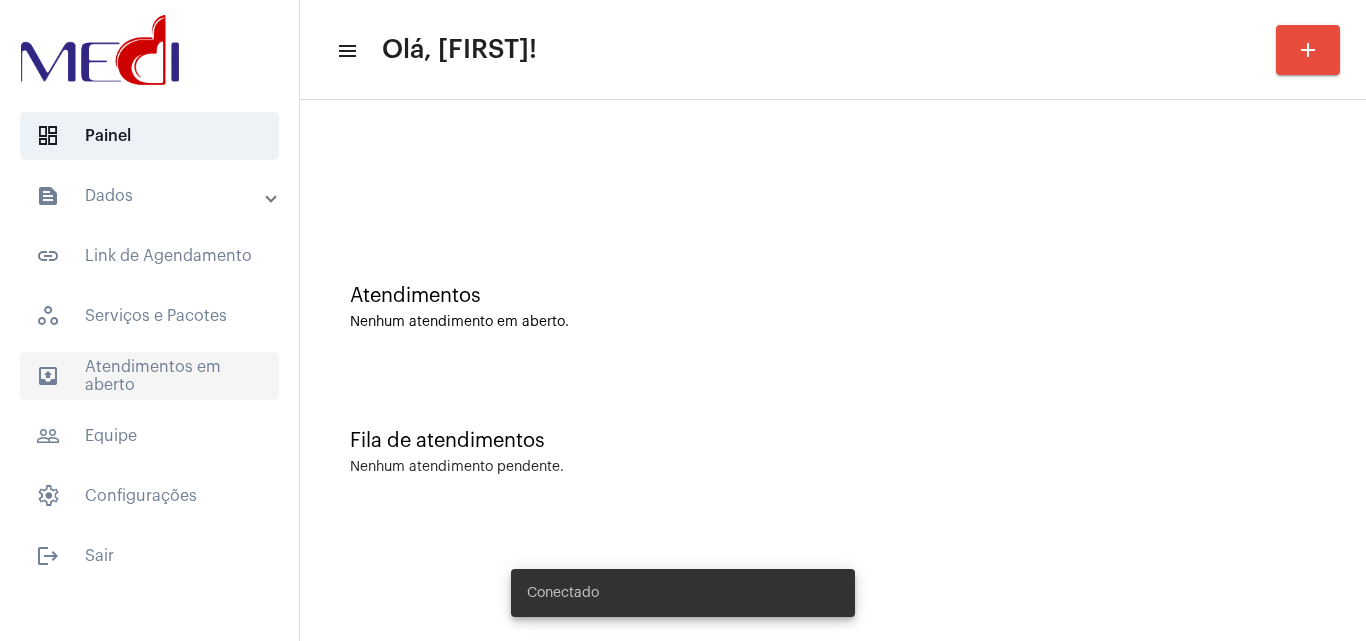 click on "outbox_outline  Atendimentos em aberto" 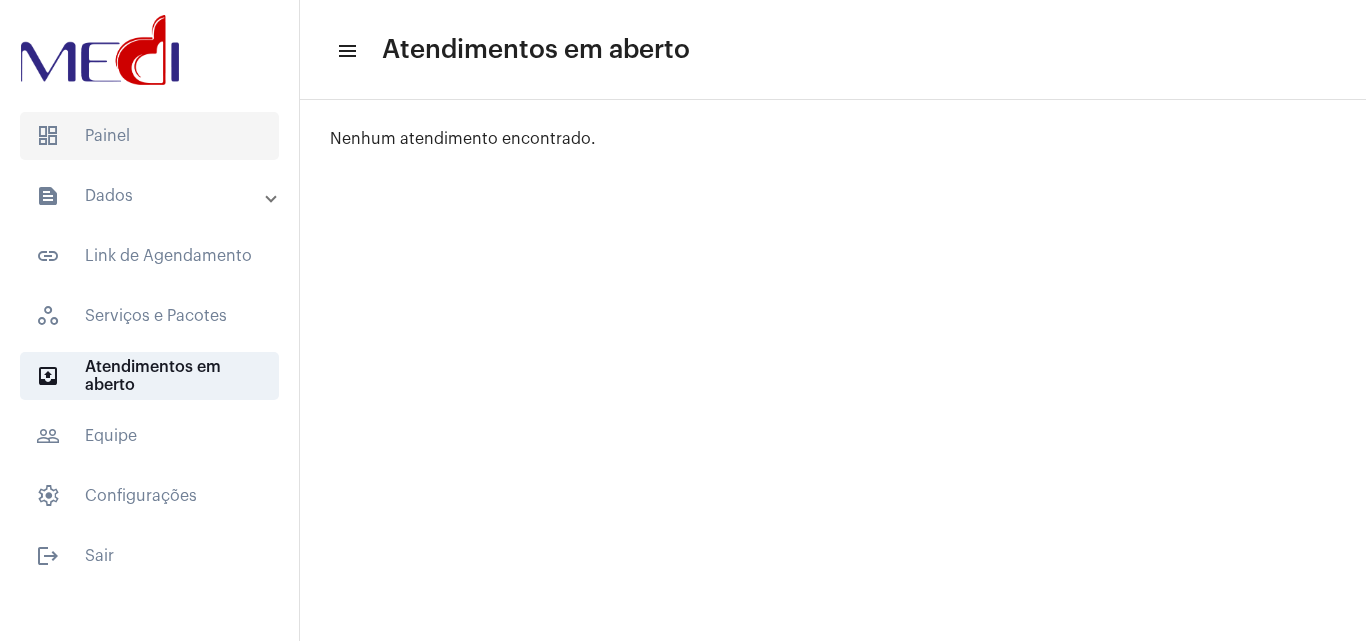 click on "dashboard   Painel" 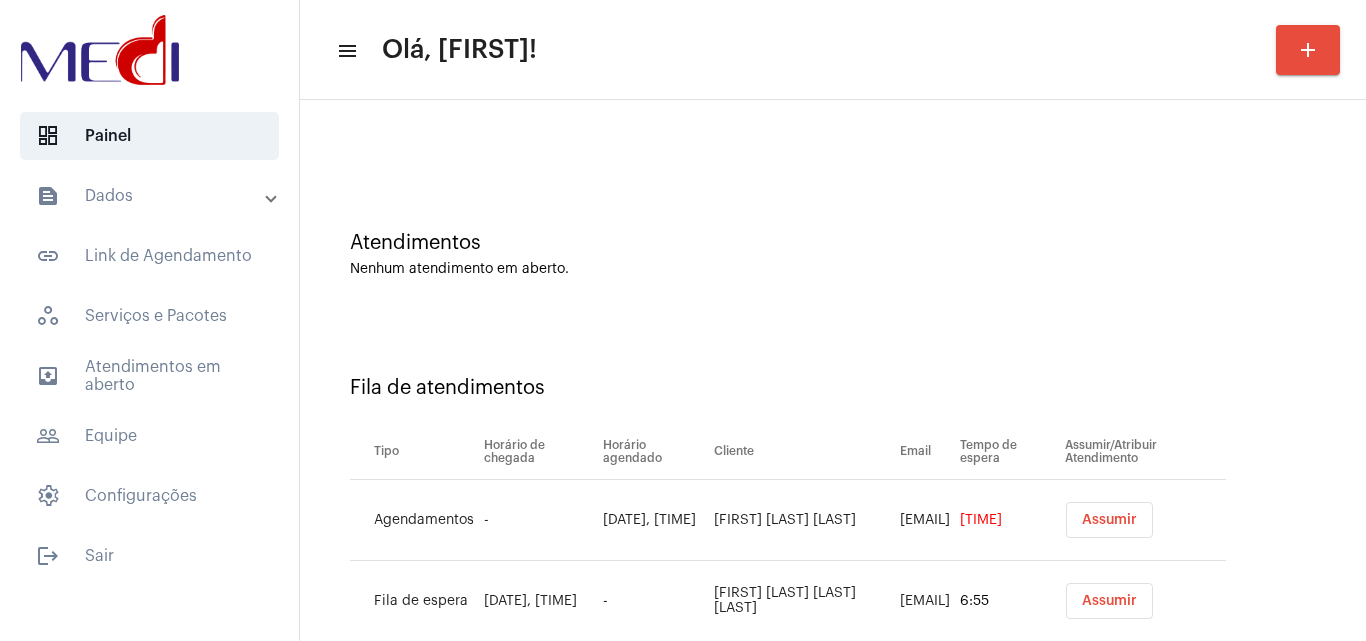 scroll, scrollTop: 108, scrollLeft: 0, axis: vertical 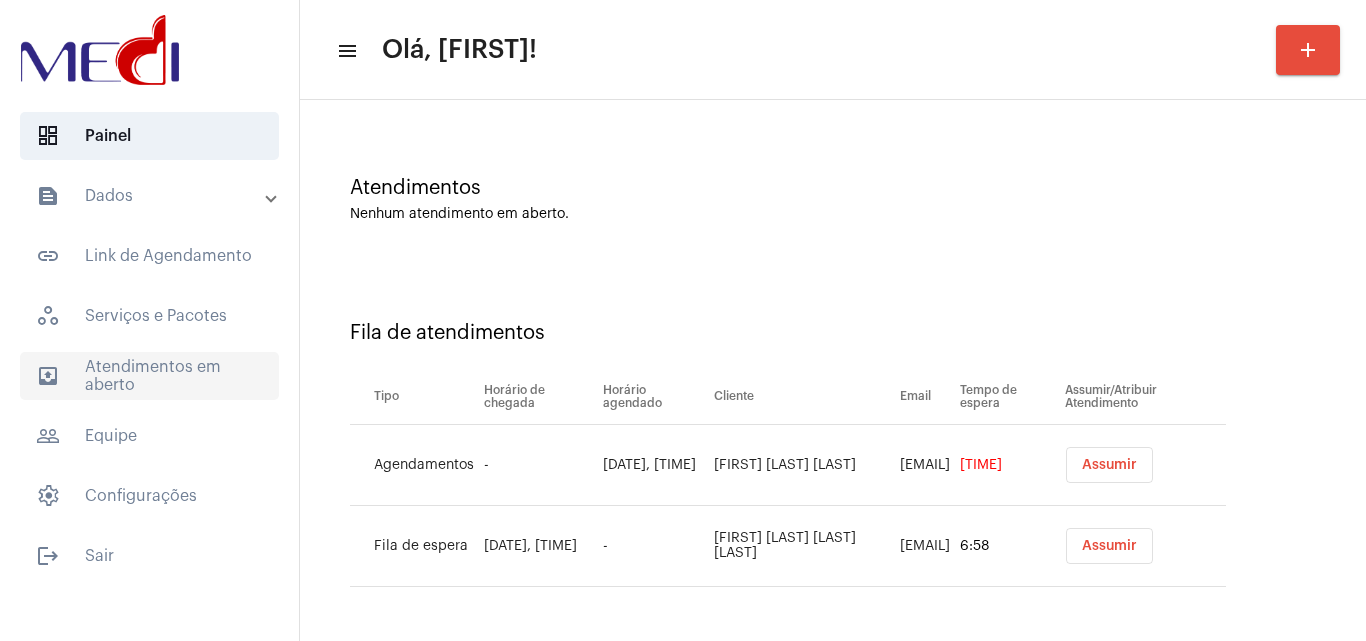 click on "outbox_outline  Atendimentos em aberto" 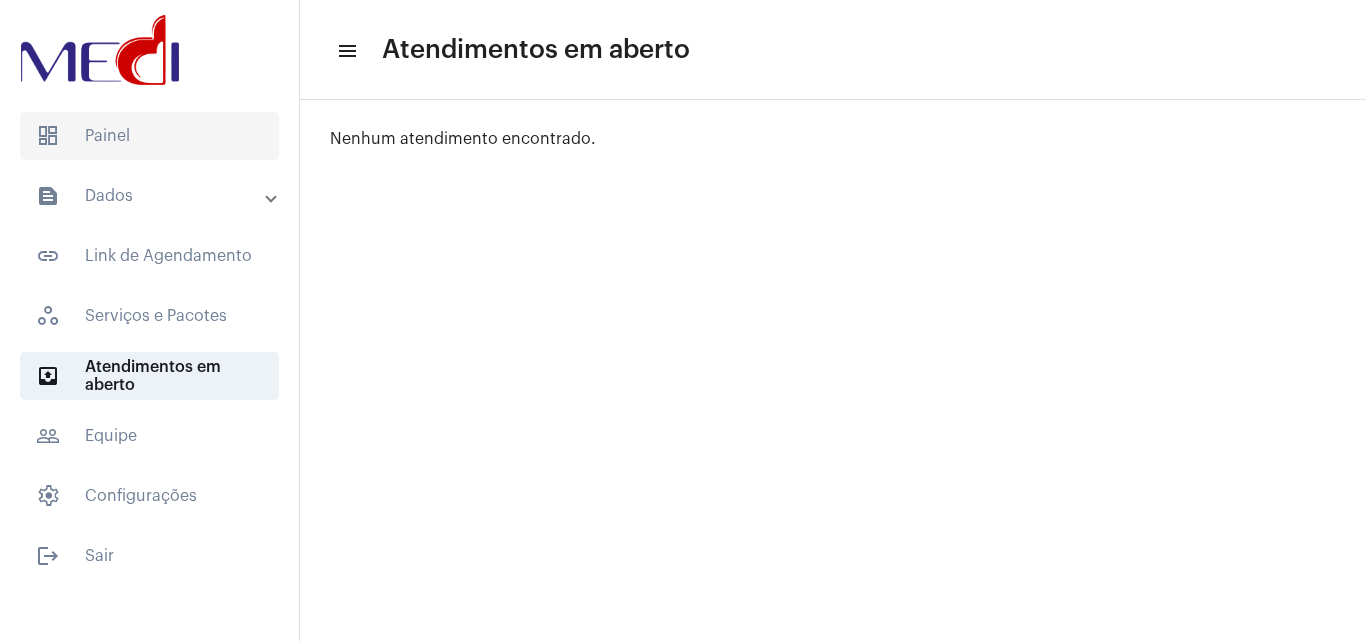 click on "dashboard   Painel" 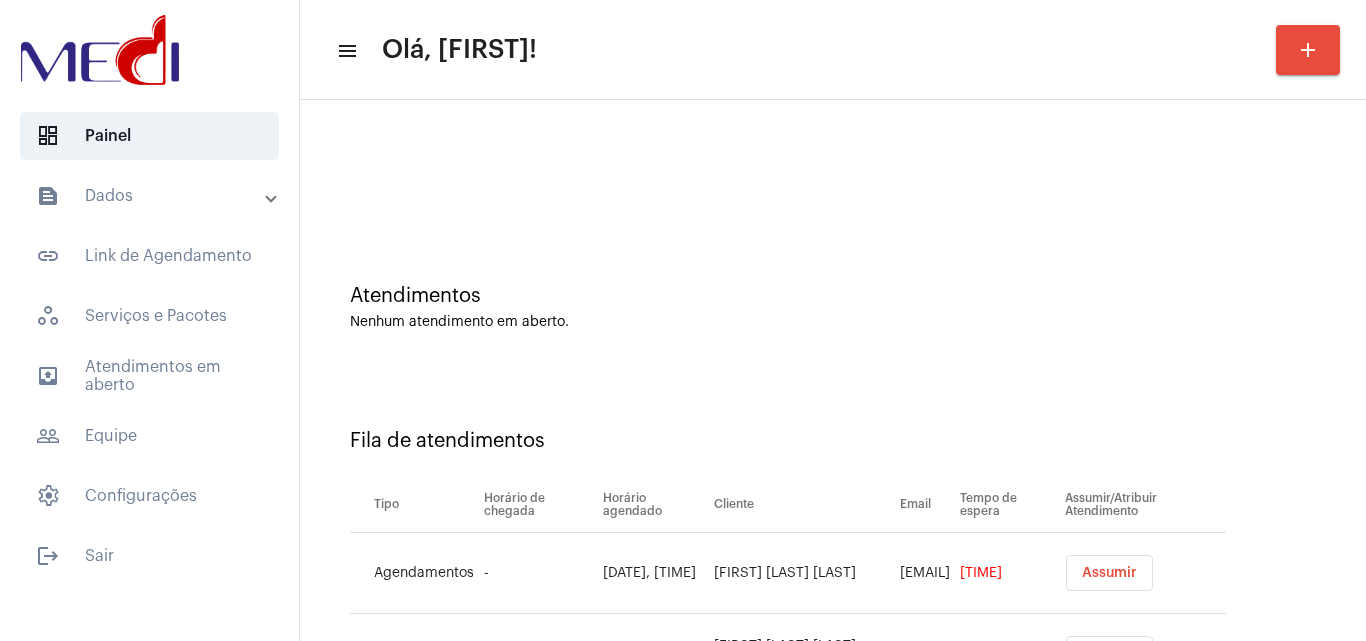 scroll, scrollTop: 108, scrollLeft: 0, axis: vertical 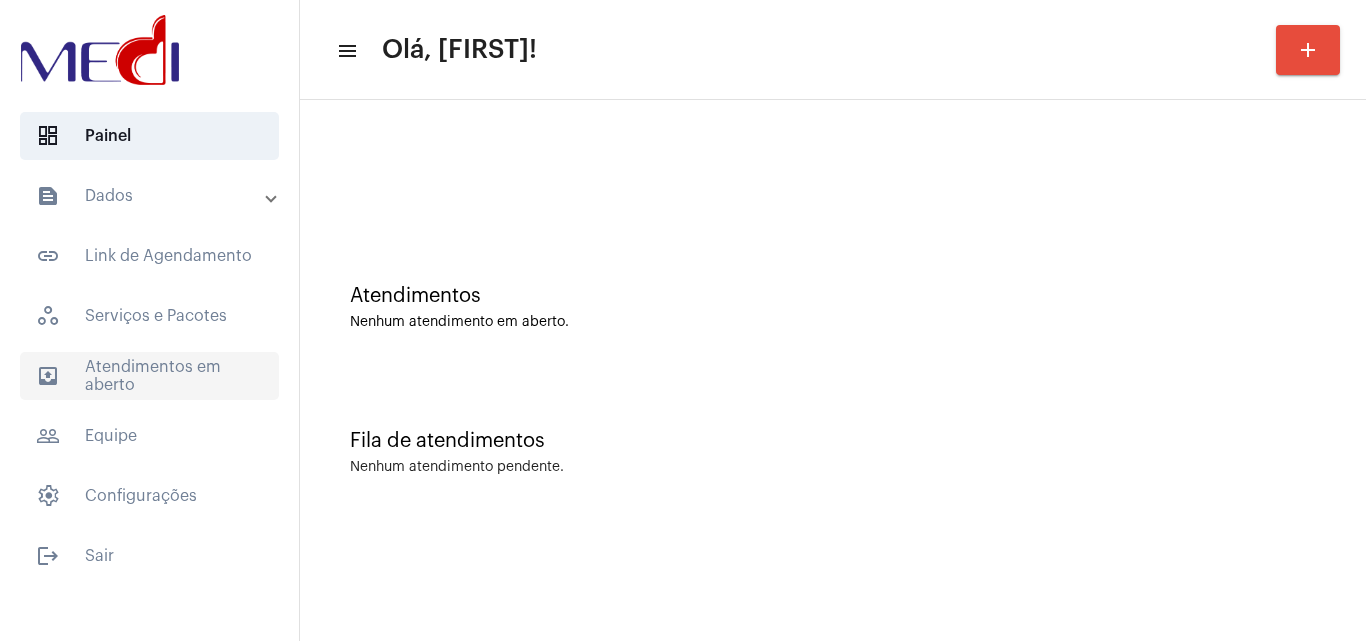 click on "outbox_outline  Atendimentos em aberto" 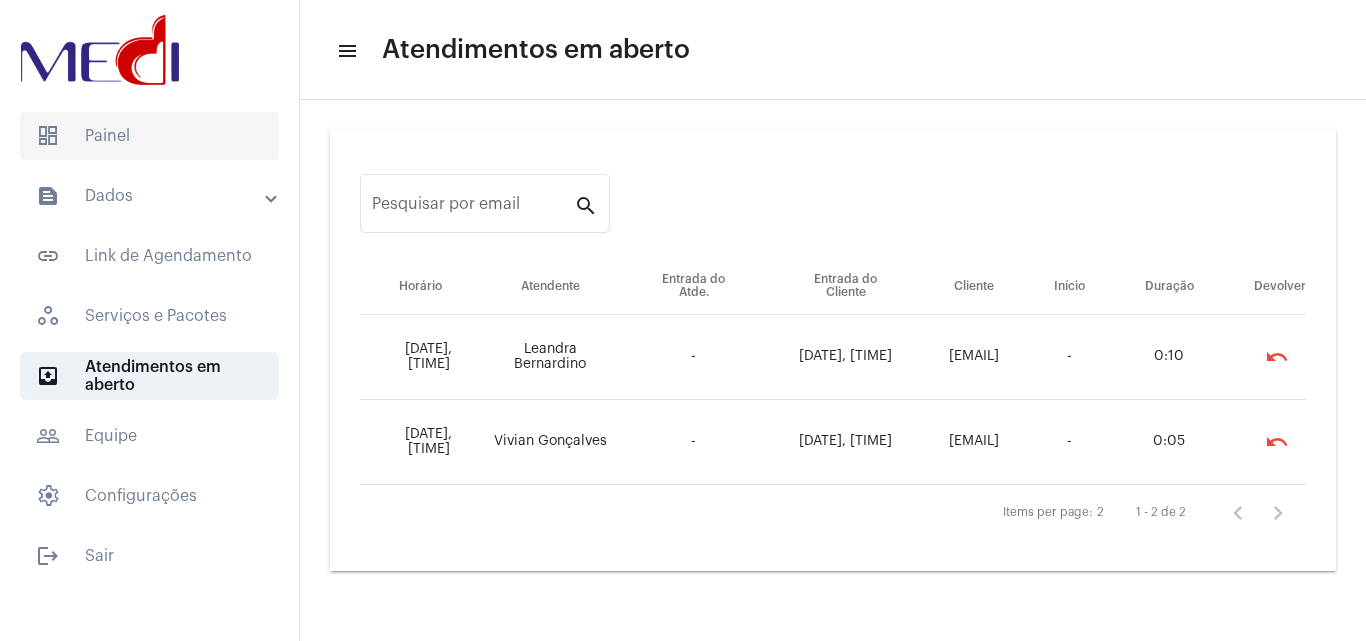 click on "dashboard   Painel" 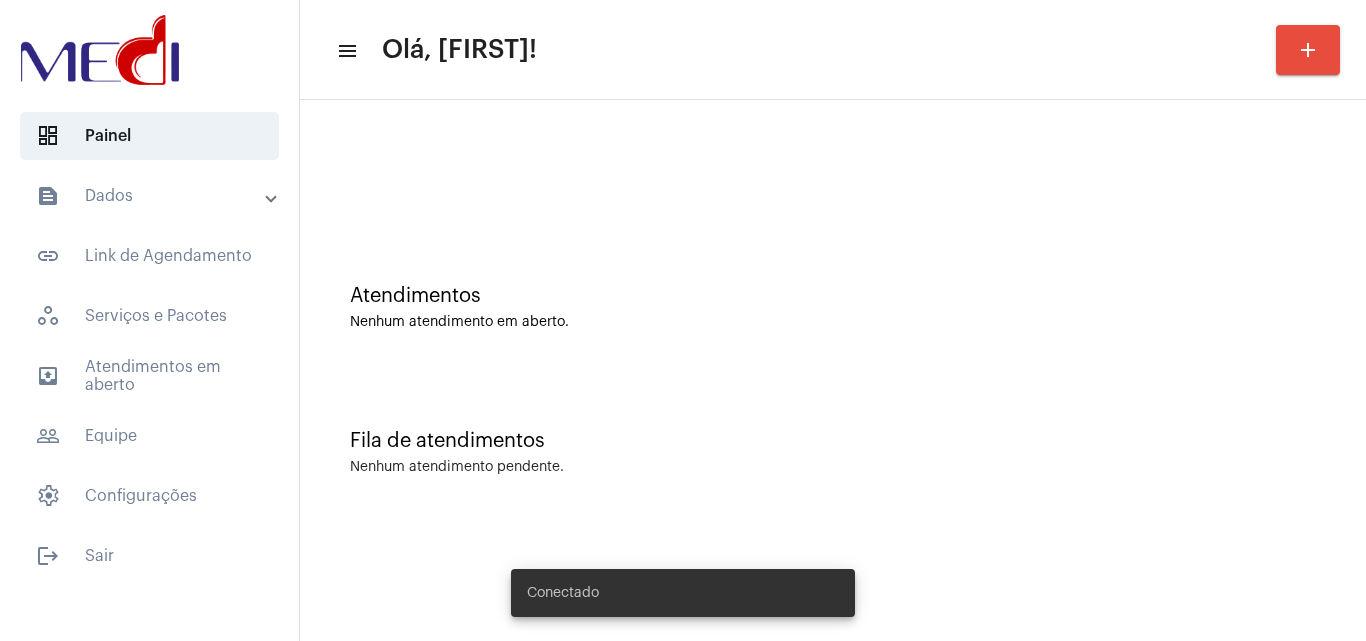 click on "text_snippet_outlined  Dados" at bounding box center [155, 196] 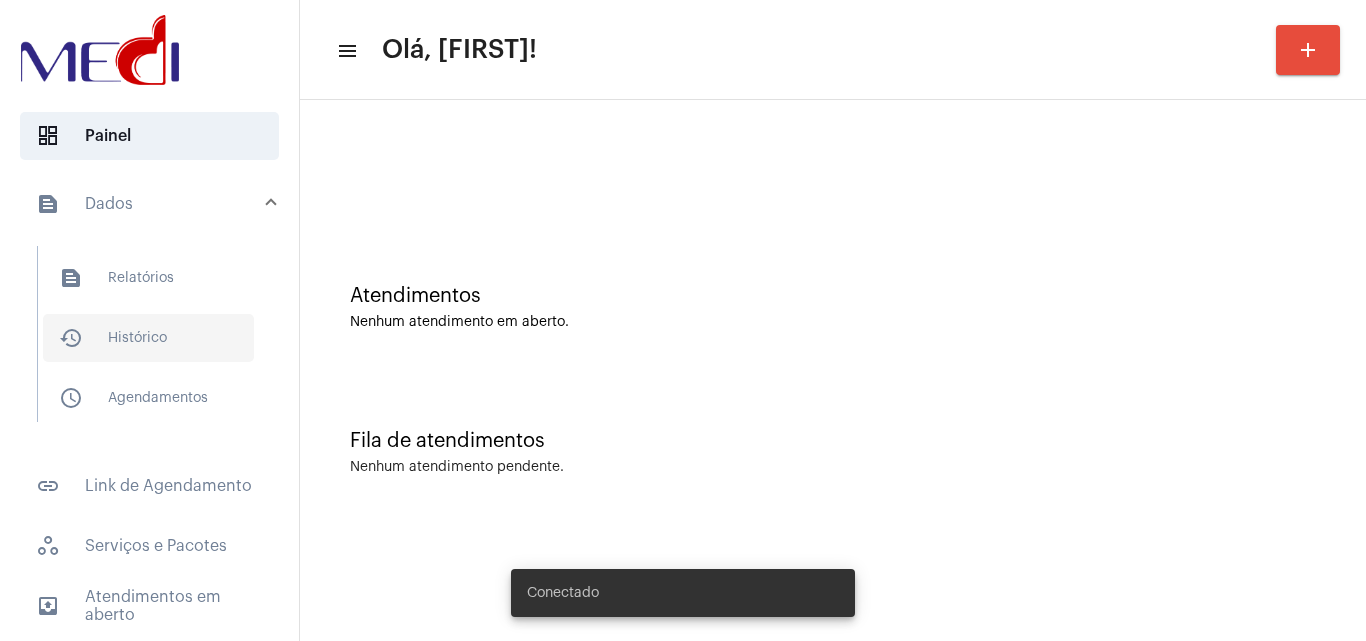 click on "history_outlined  Histórico" at bounding box center [148, 338] 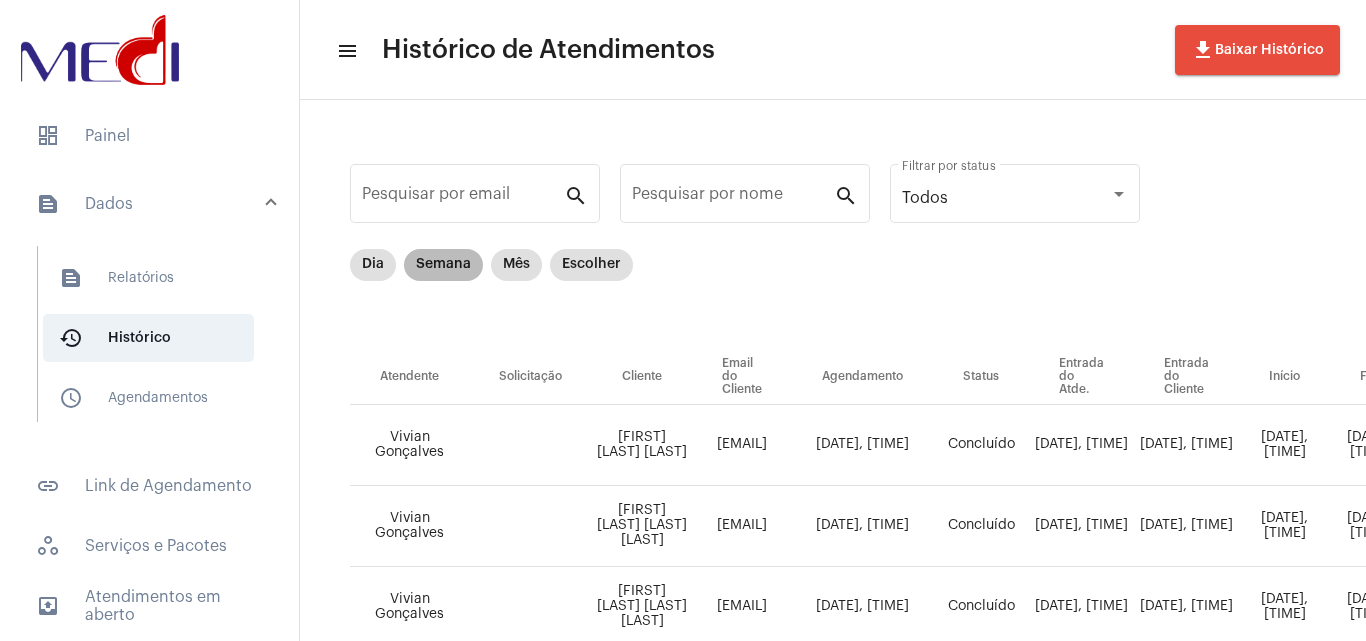 click on "Semana" at bounding box center (443, 265) 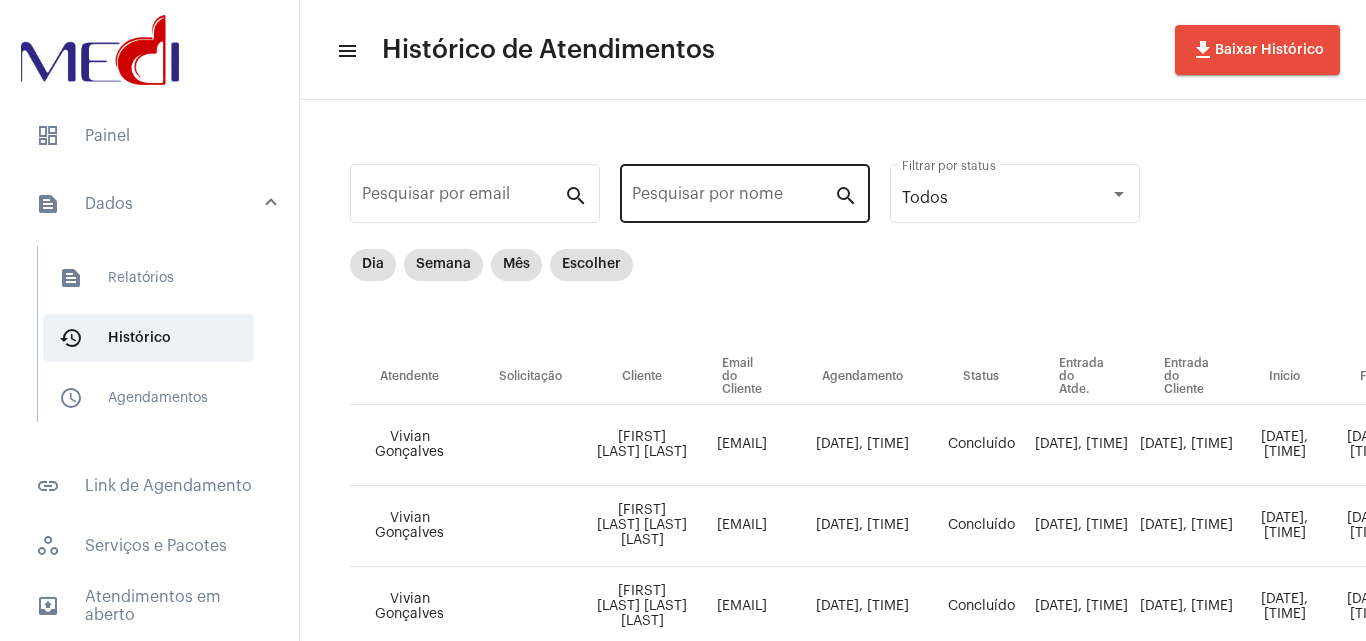 click on "Pesquisar por nome" 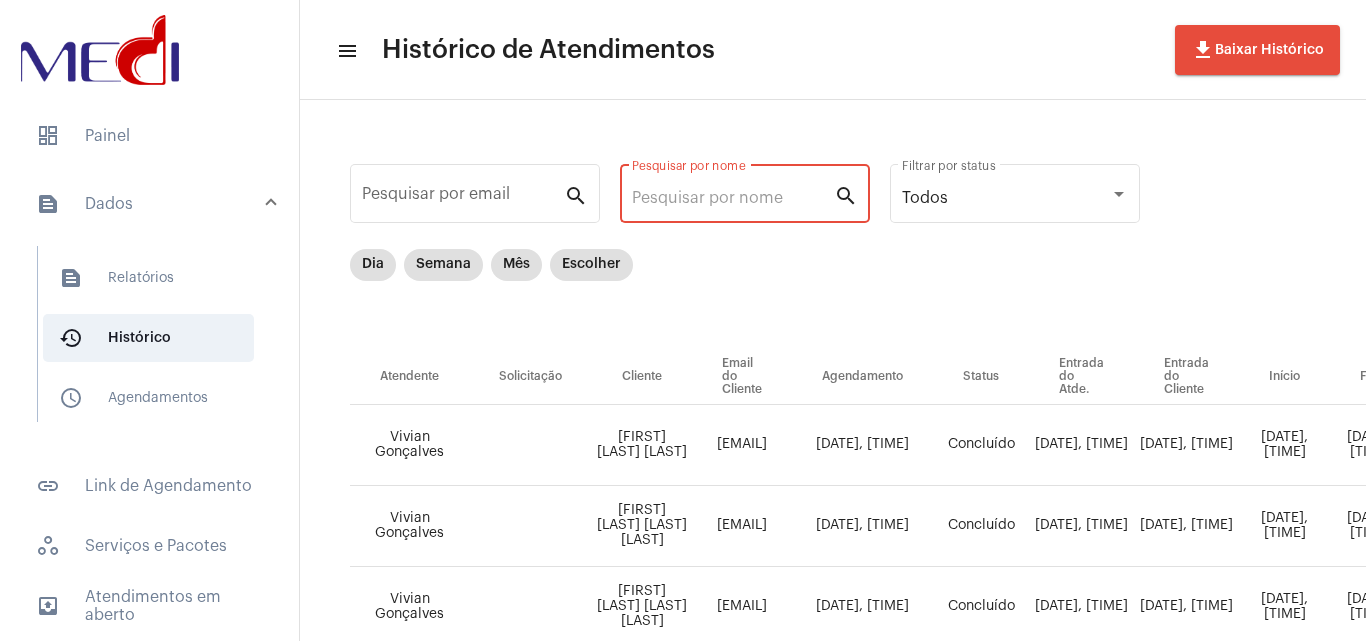 paste on "Ana Cristina Silva da Costa" 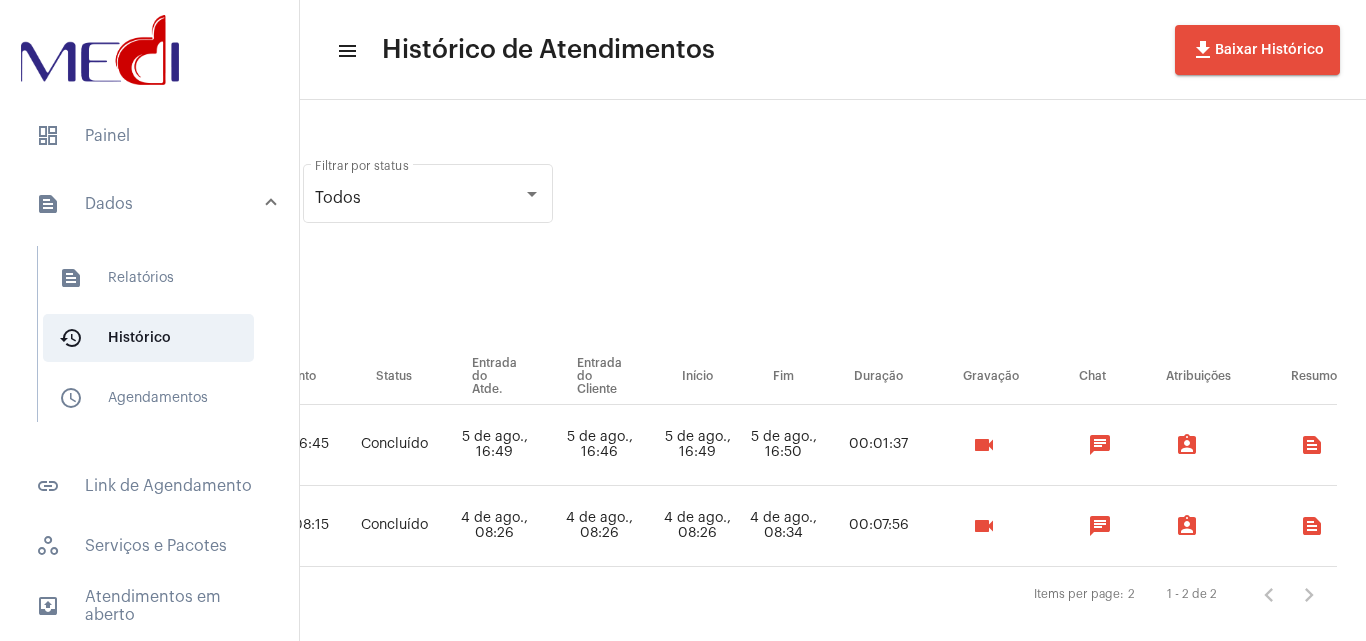 scroll, scrollTop: 0, scrollLeft: 663, axis: horizontal 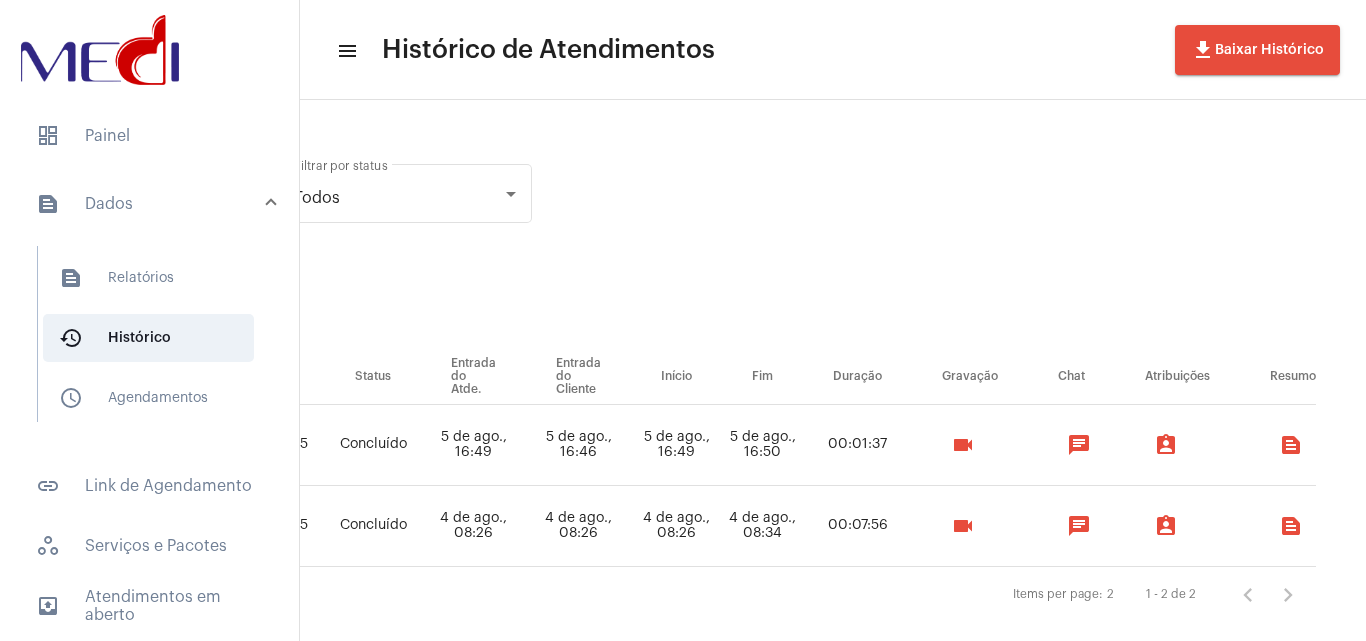 type on "Ana Cristina Silva da Costa" 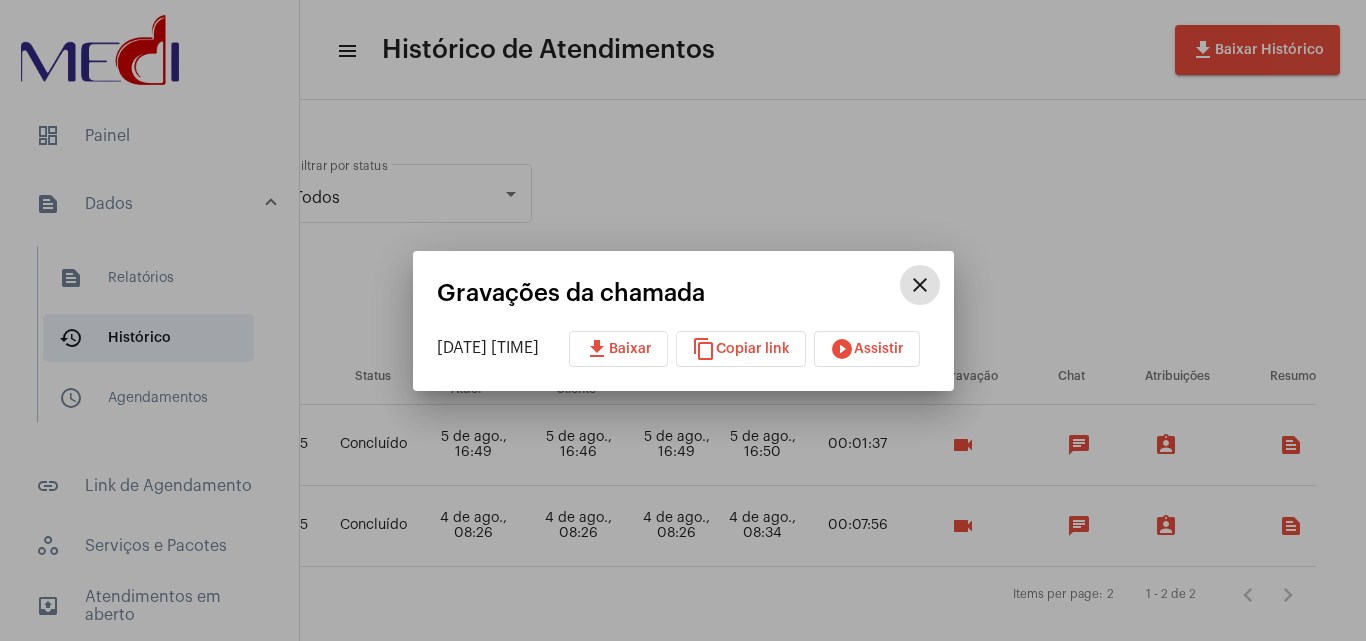 click on "download  Baixar" at bounding box center (618, 349) 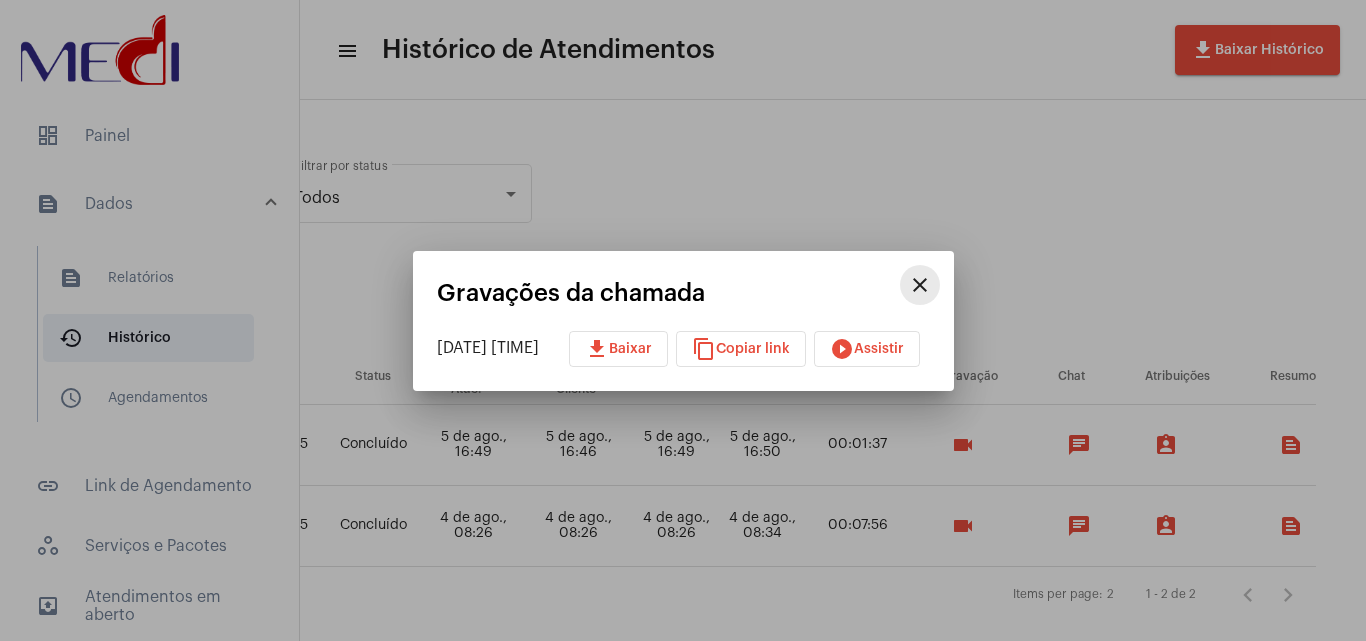 drag, startPoint x: 946, startPoint y: 273, endPoint x: 937, endPoint y: 287, distance: 16.643316 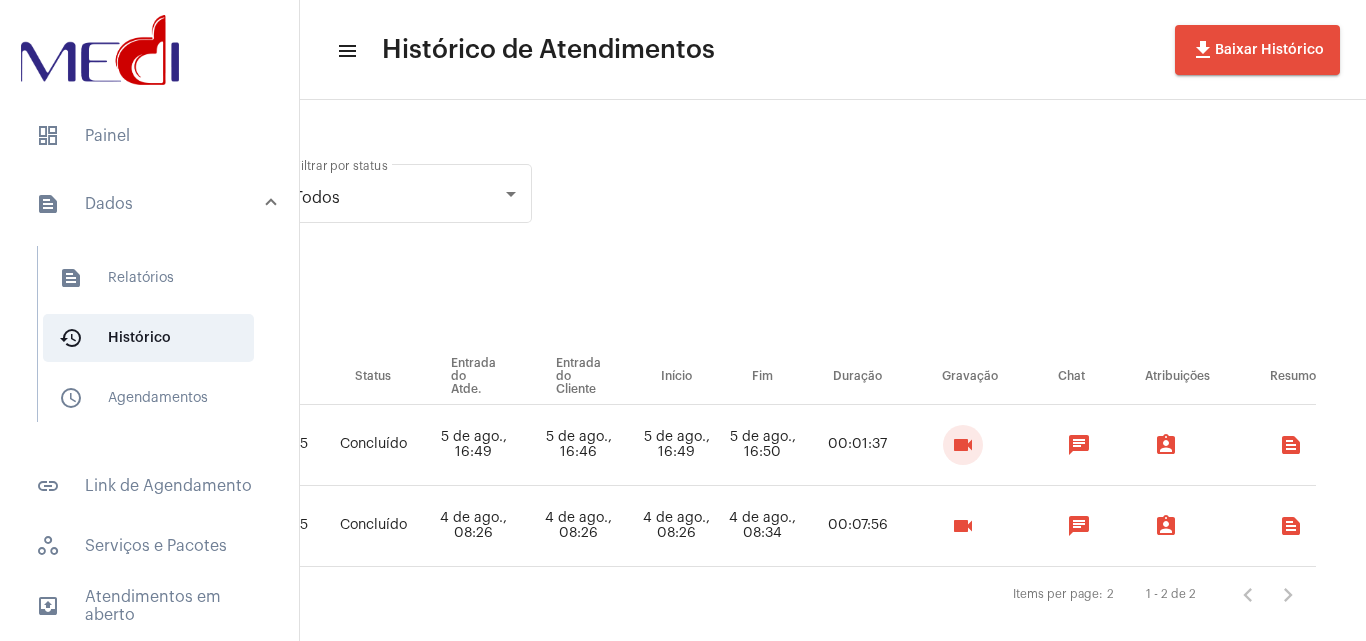 type 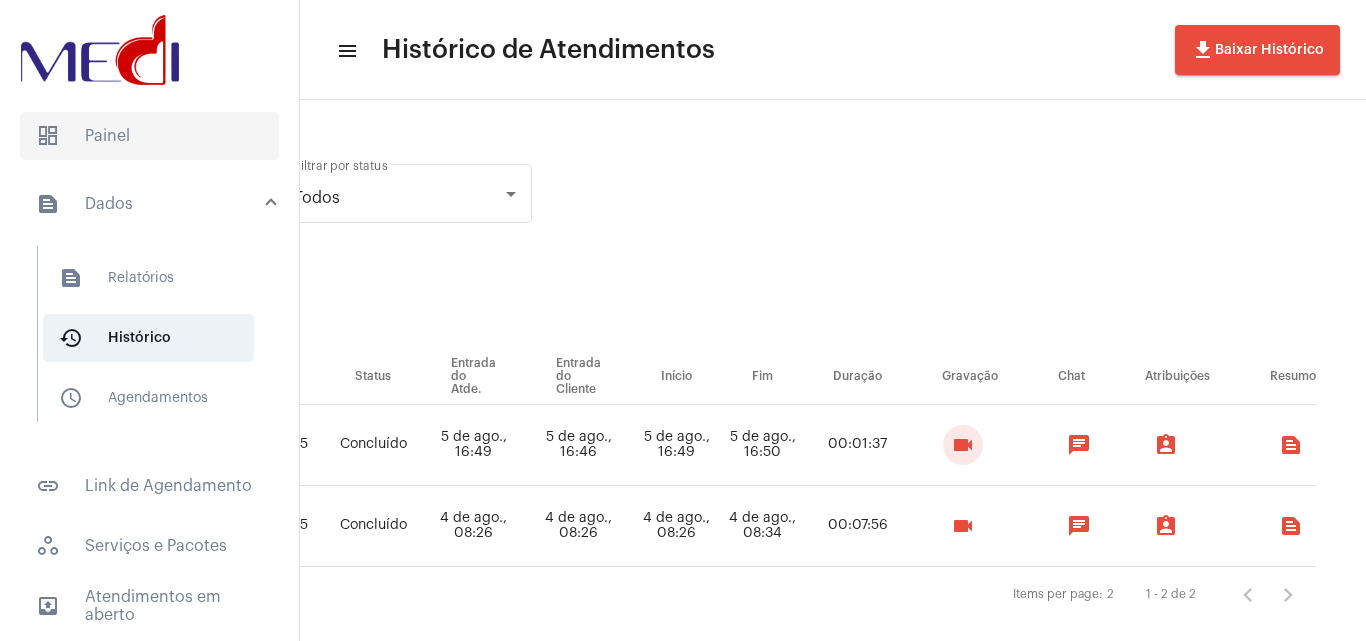 click on "dashboard   Painel" 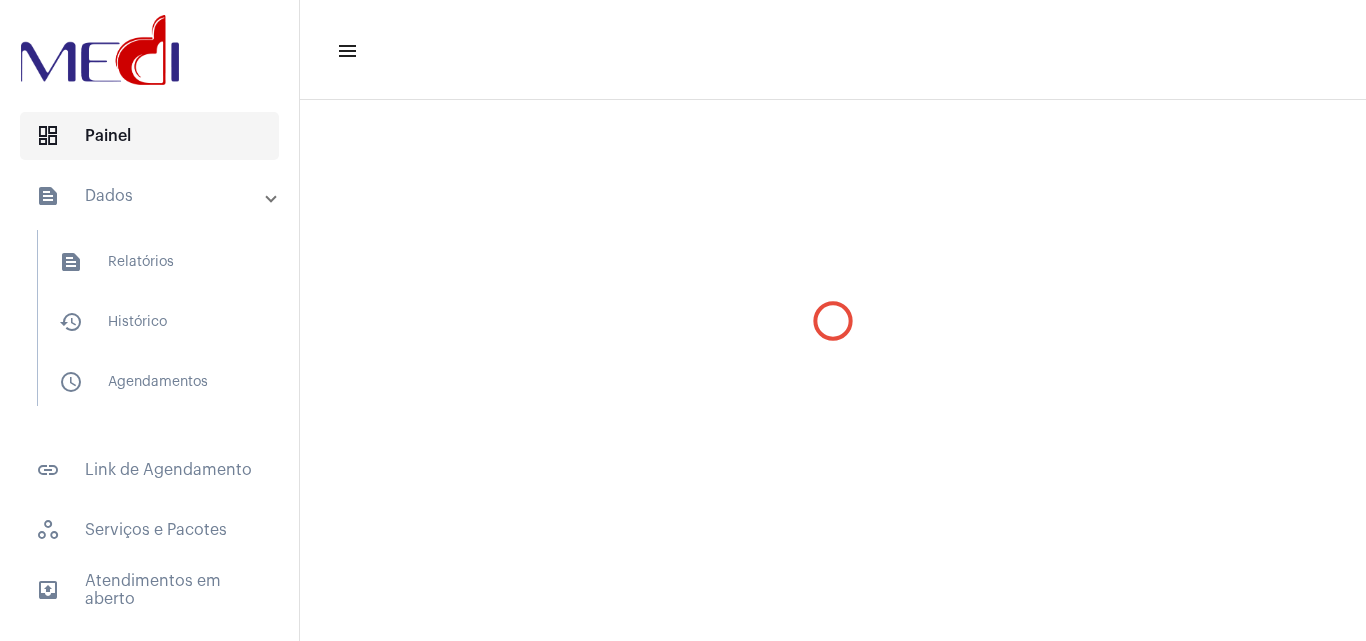 scroll, scrollTop: 0, scrollLeft: 0, axis: both 